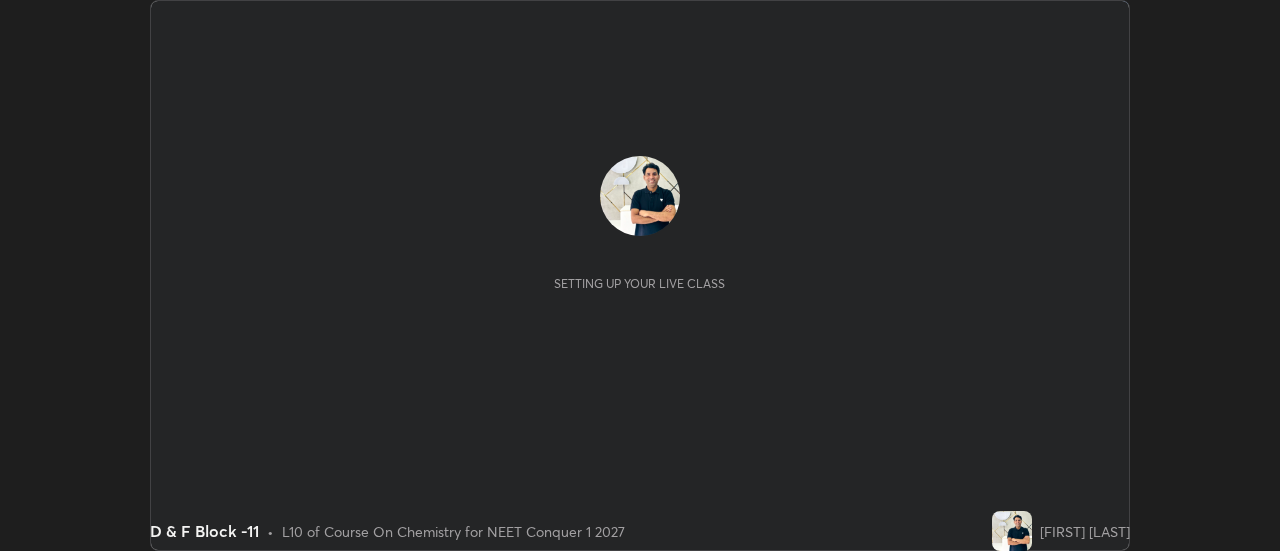 scroll, scrollTop: 0, scrollLeft: 0, axis: both 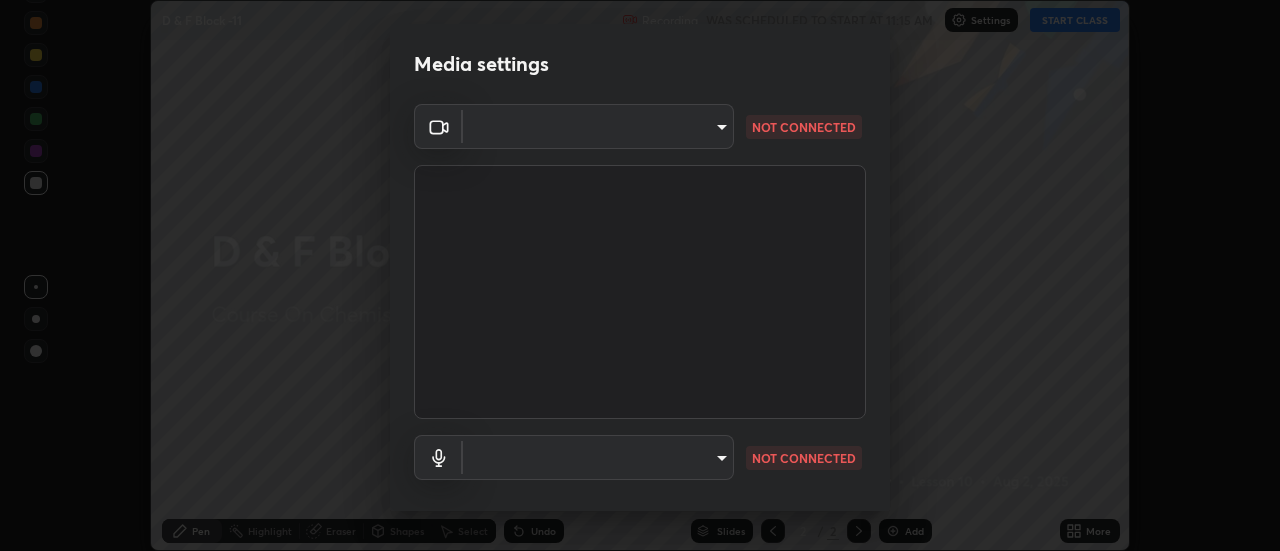 type on "dff715f2b8103cd99efd98edb1208d423aa6cea85c5a492e25875cbf54650d32" 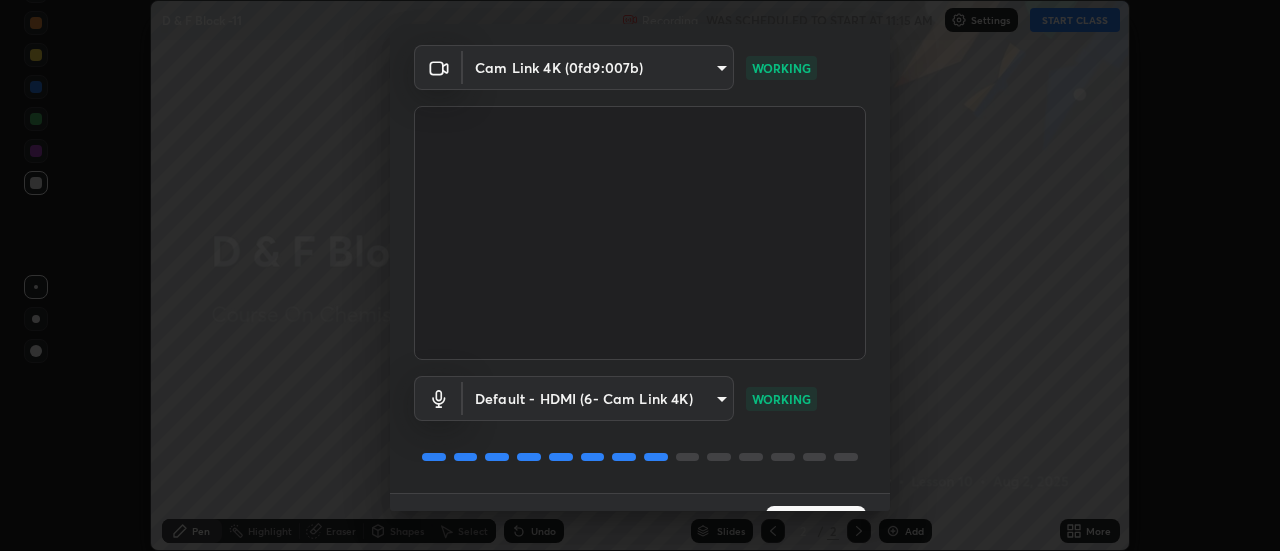 scroll, scrollTop: 105, scrollLeft: 0, axis: vertical 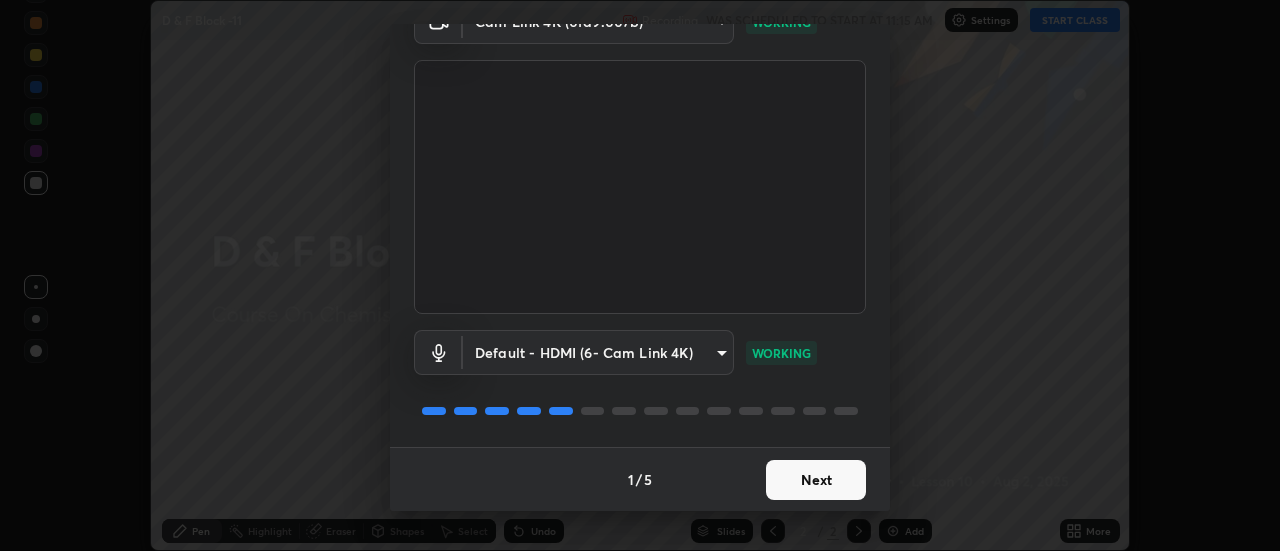click on "Next" at bounding box center [816, 480] 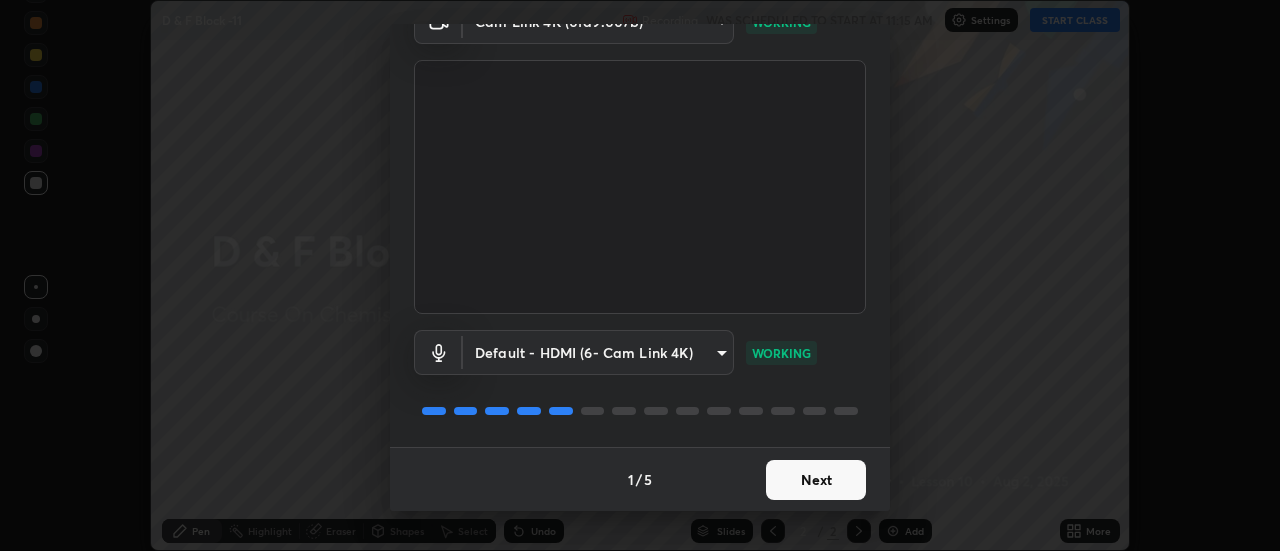 scroll, scrollTop: 0, scrollLeft: 0, axis: both 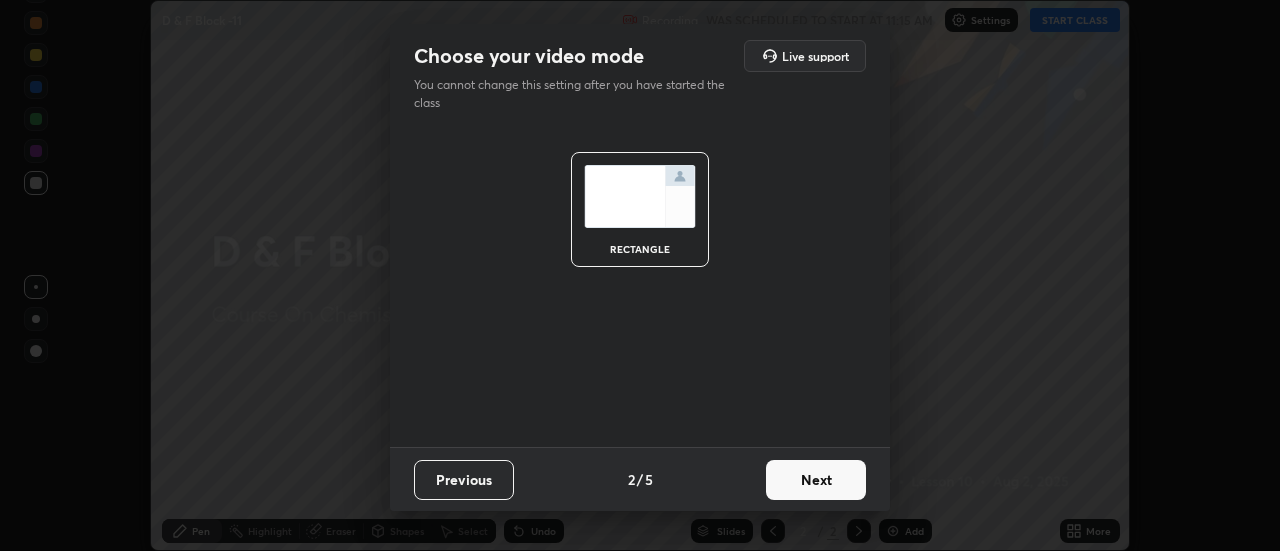 click on "Next" at bounding box center [816, 480] 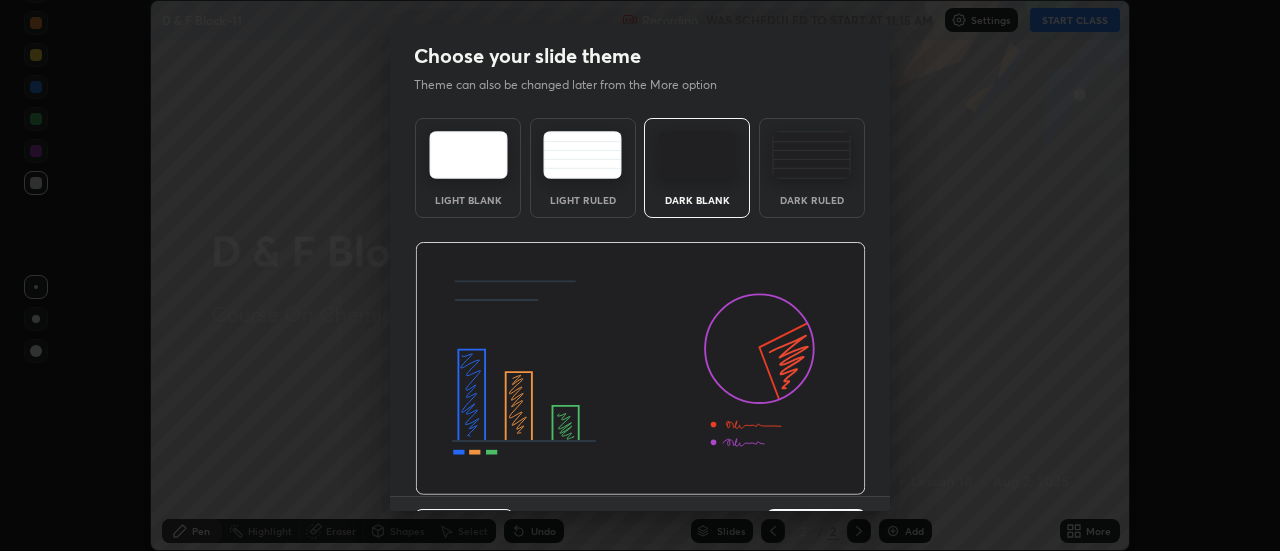 scroll, scrollTop: 49, scrollLeft: 0, axis: vertical 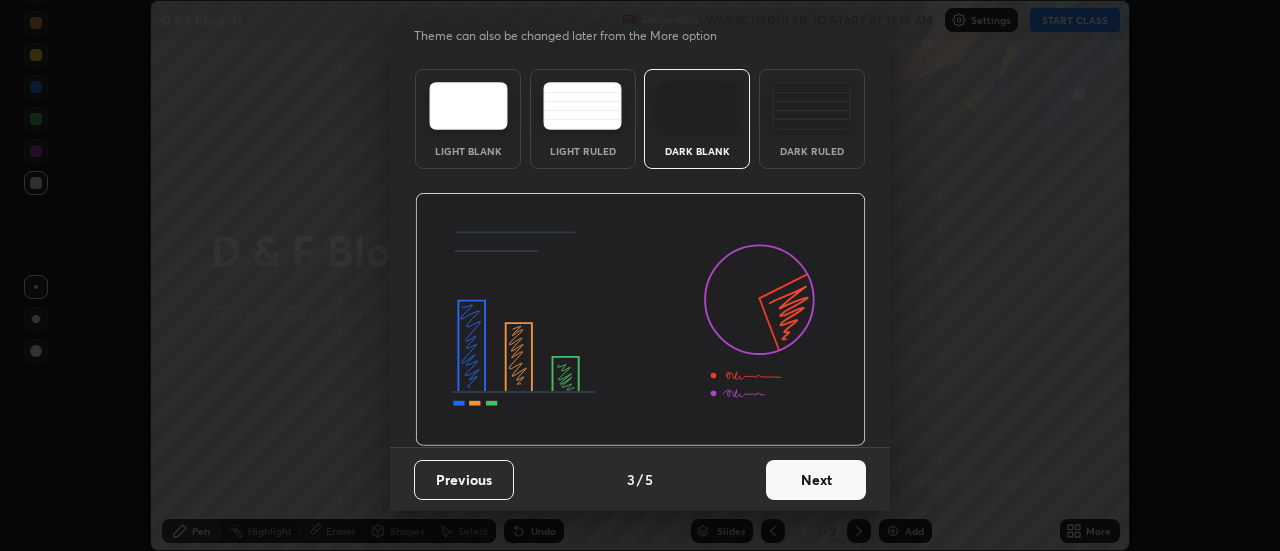 click on "Next" at bounding box center [816, 480] 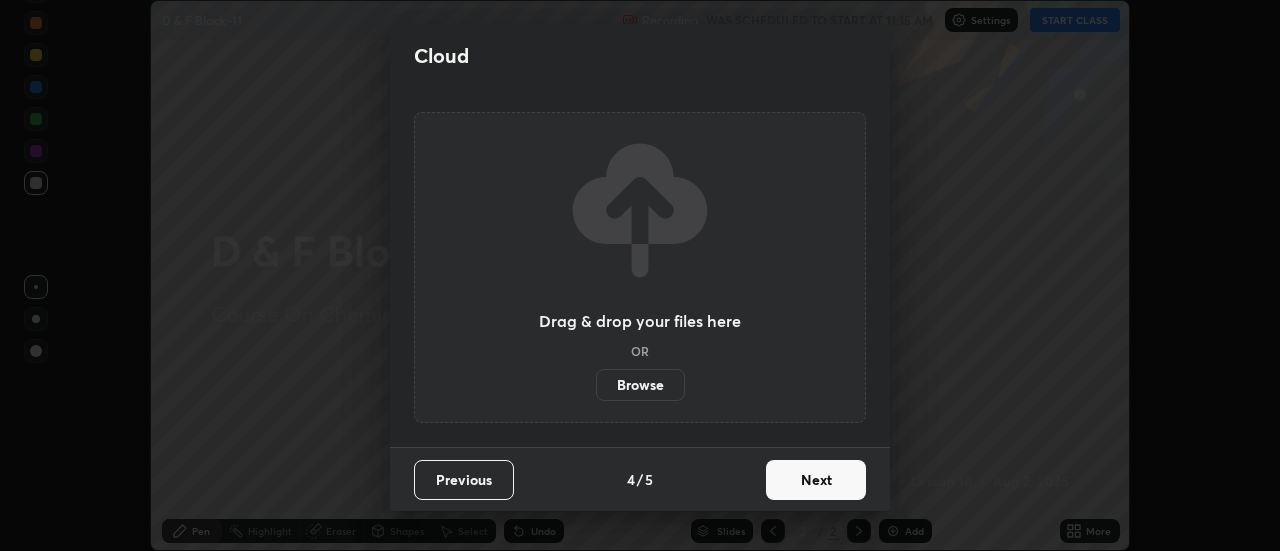 scroll, scrollTop: 0, scrollLeft: 0, axis: both 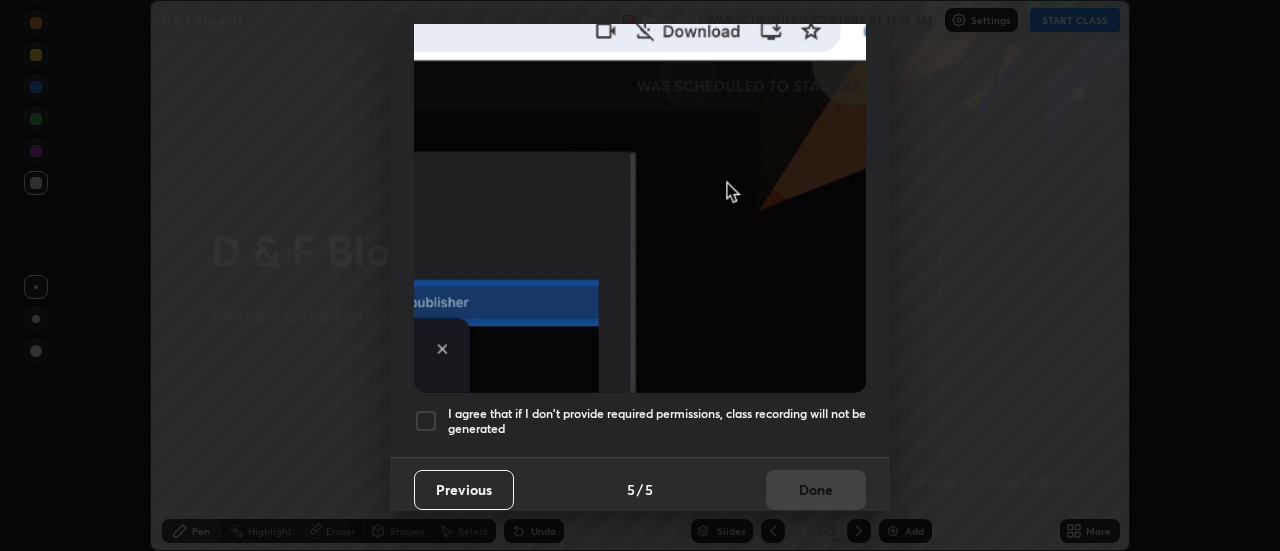 click on "I agree that if I don't provide required permissions, class recording will not be generated" at bounding box center (657, 421) 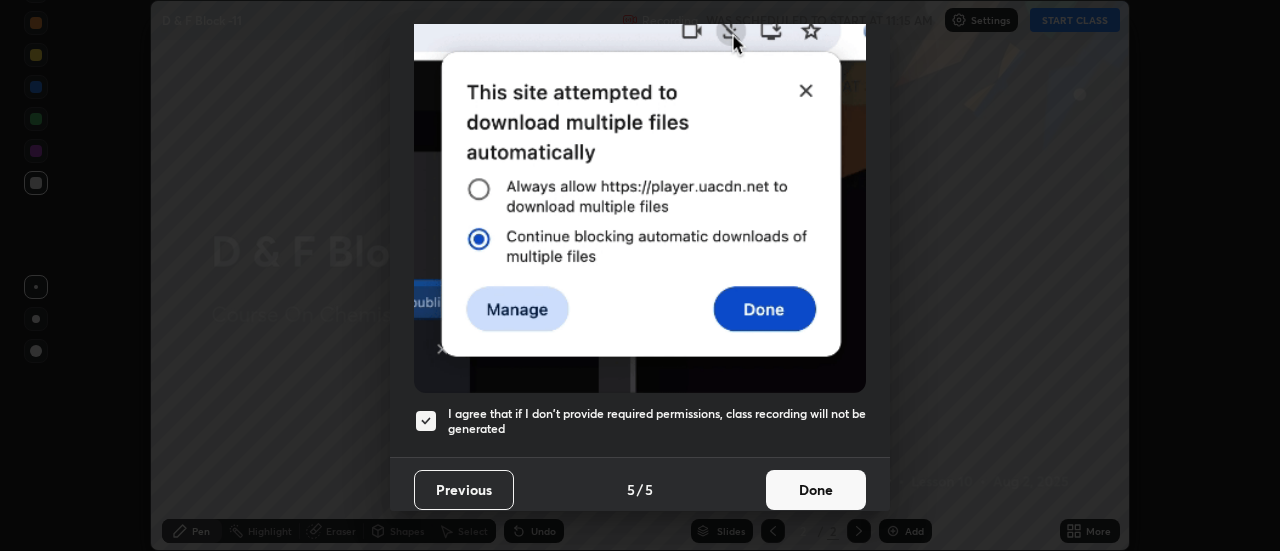click on "Done" at bounding box center [816, 490] 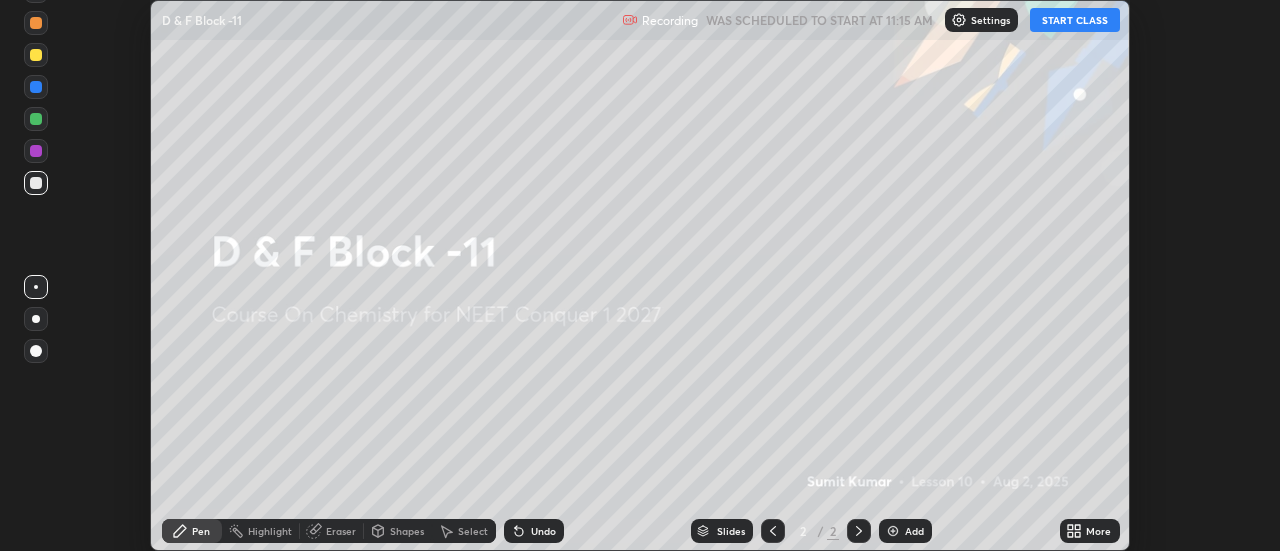 click on "More" at bounding box center (1098, 531) 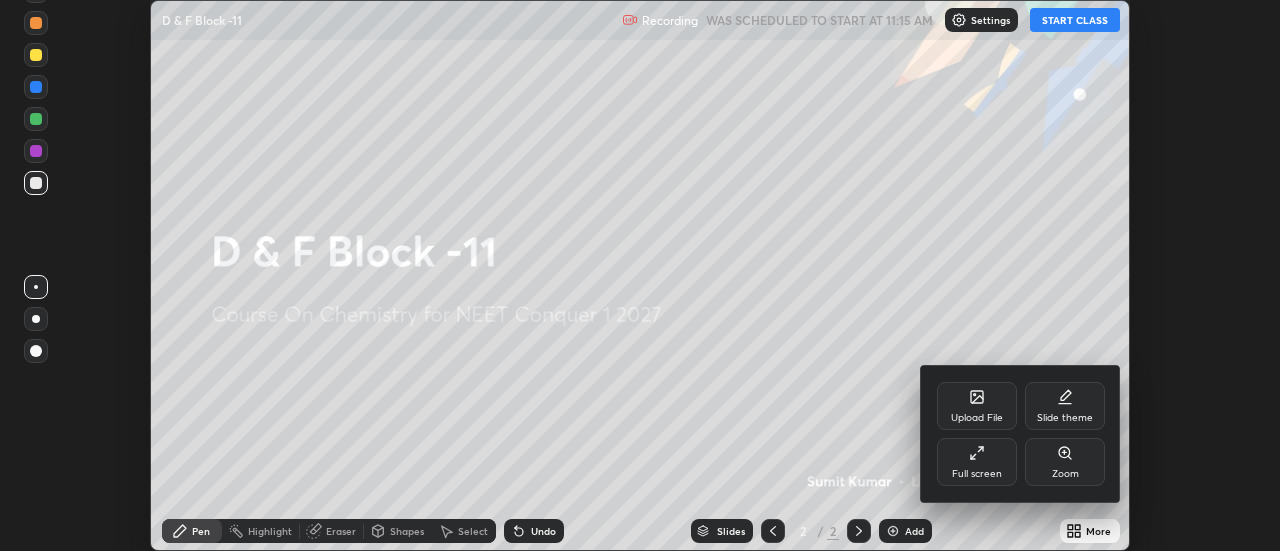 click 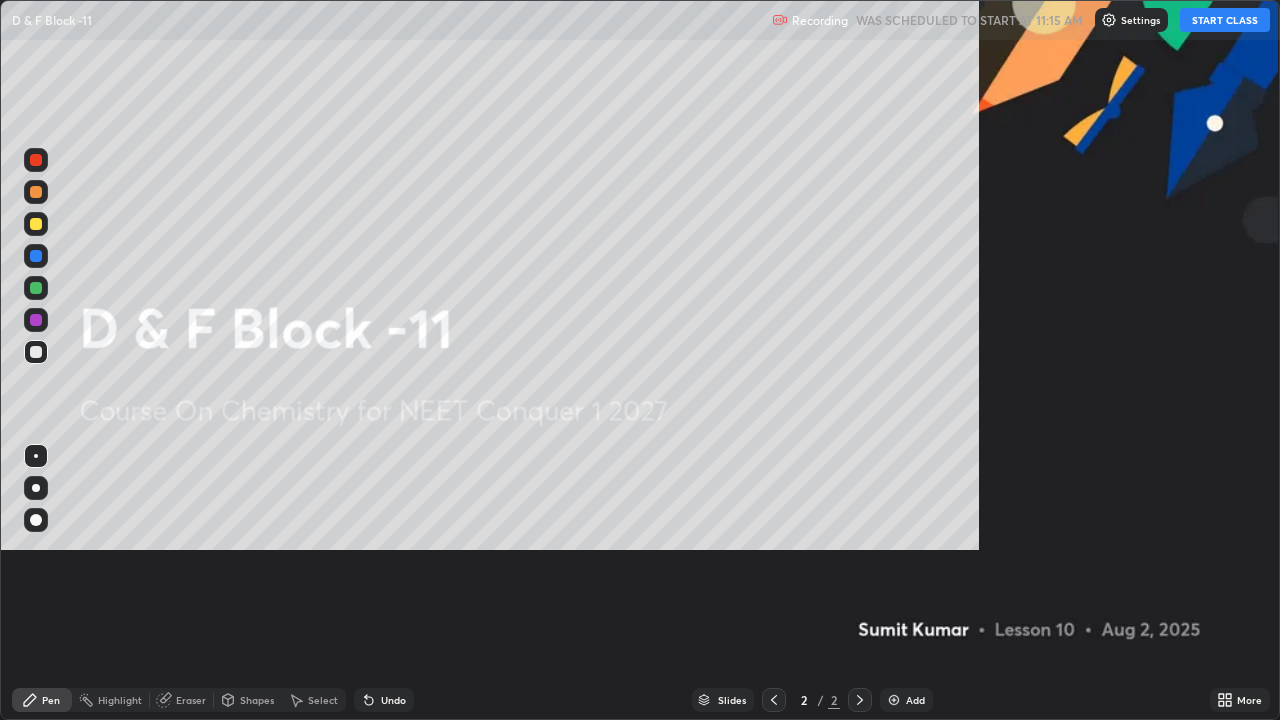 scroll, scrollTop: 99280, scrollLeft: 98720, axis: both 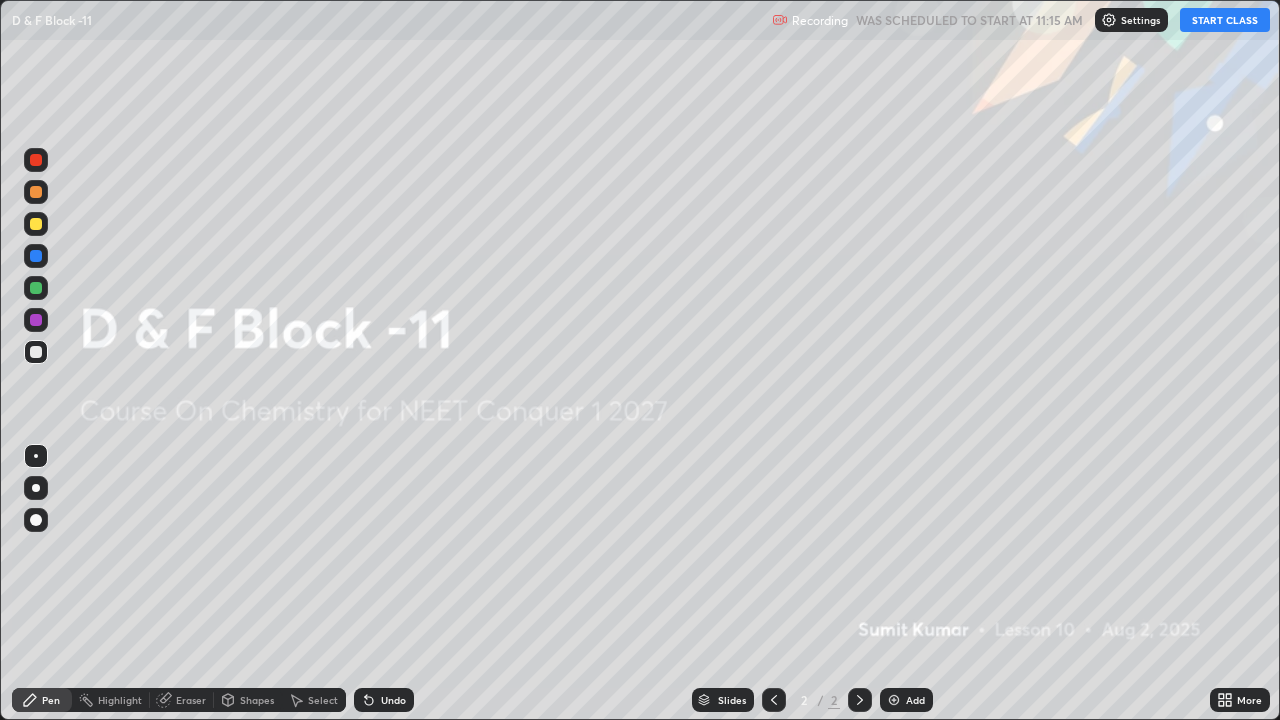 click on "START CLASS" at bounding box center [1225, 20] 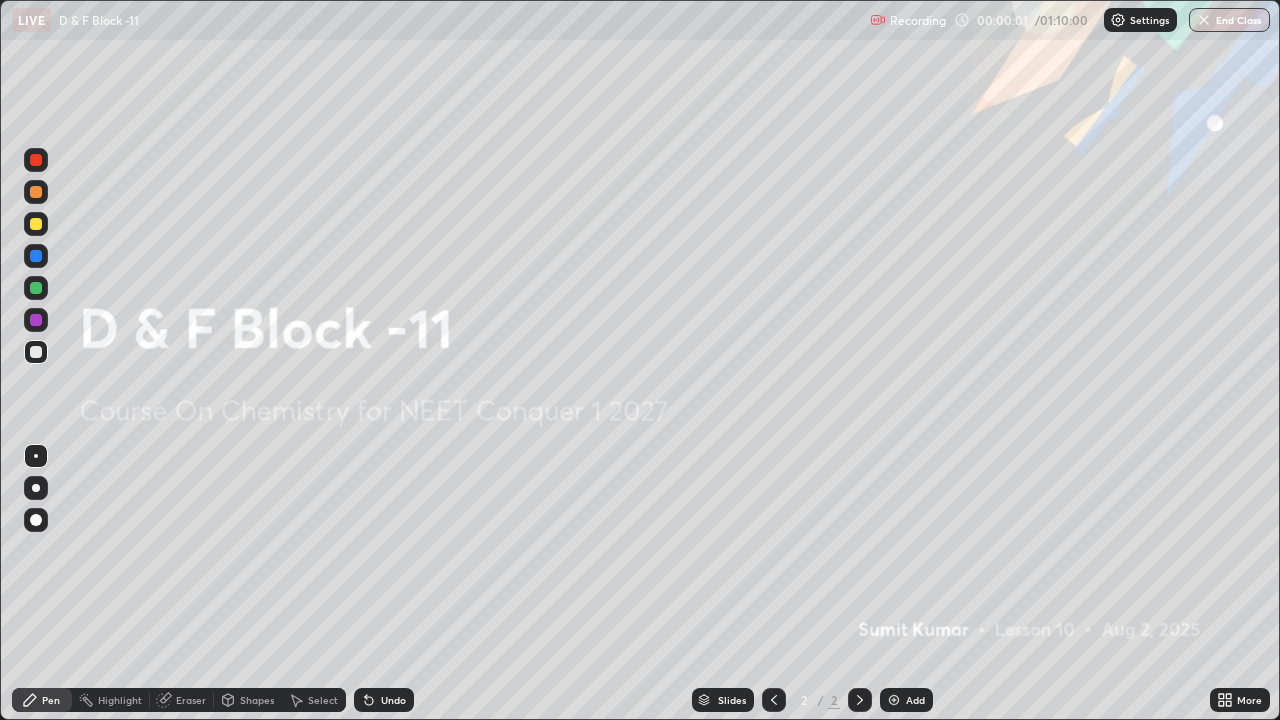click 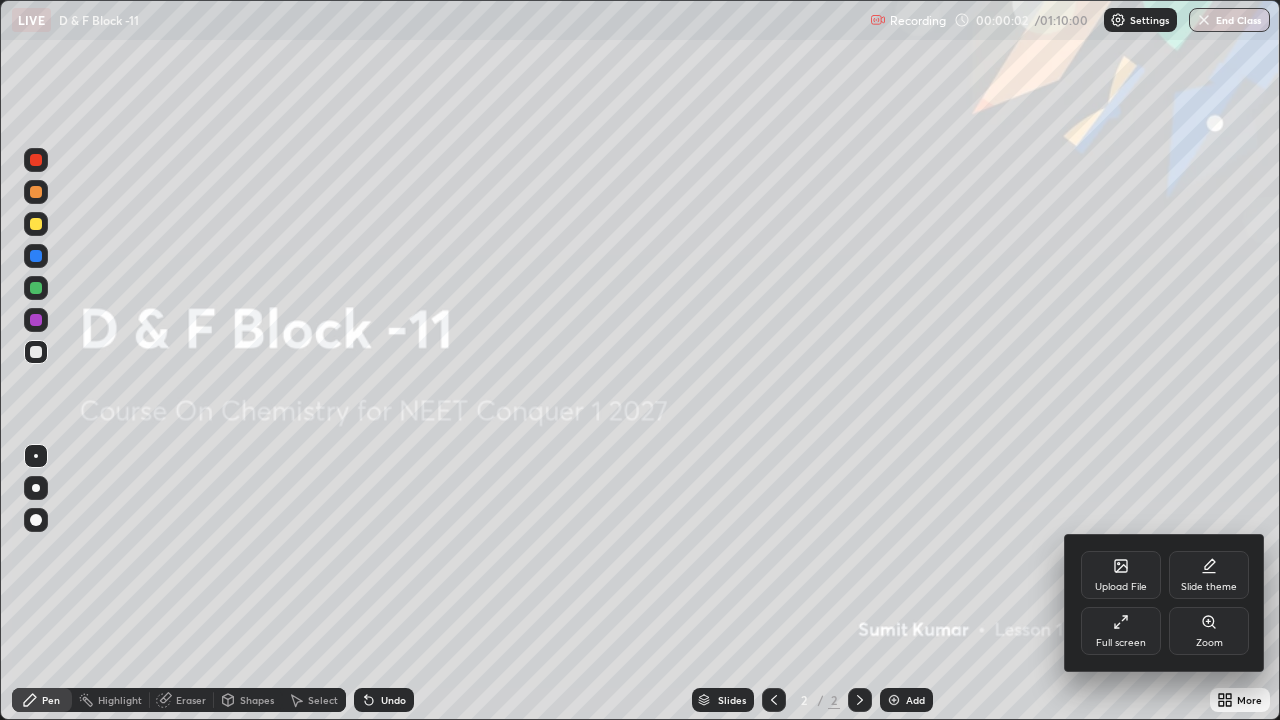 click on "Full screen" at bounding box center [1121, 631] 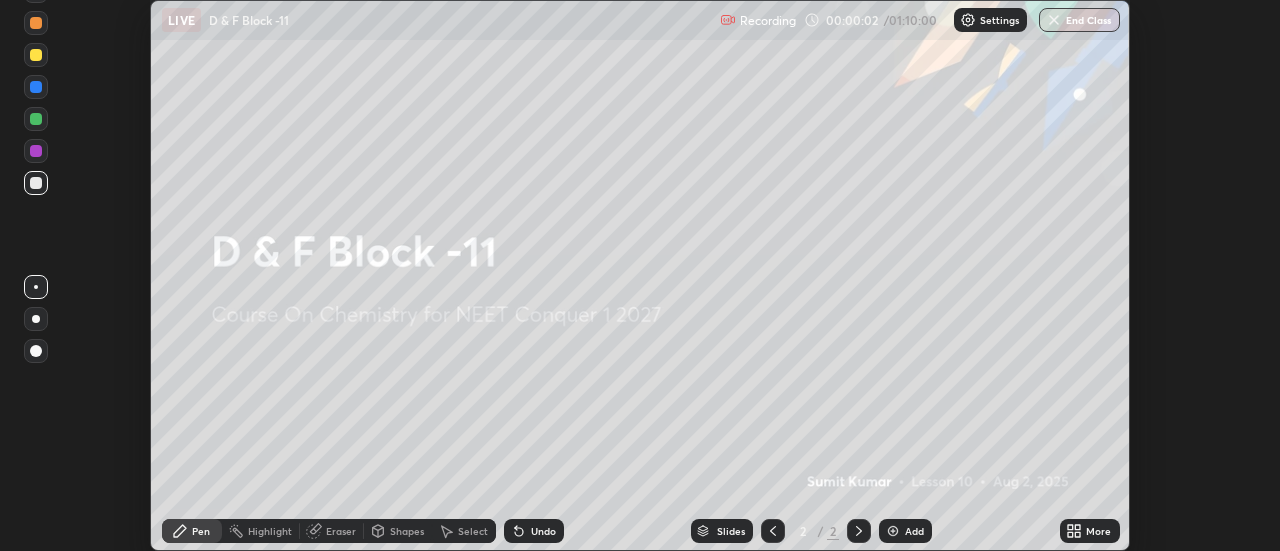 scroll, scrollTop: 551, scrollLeft: 1280, axis: both 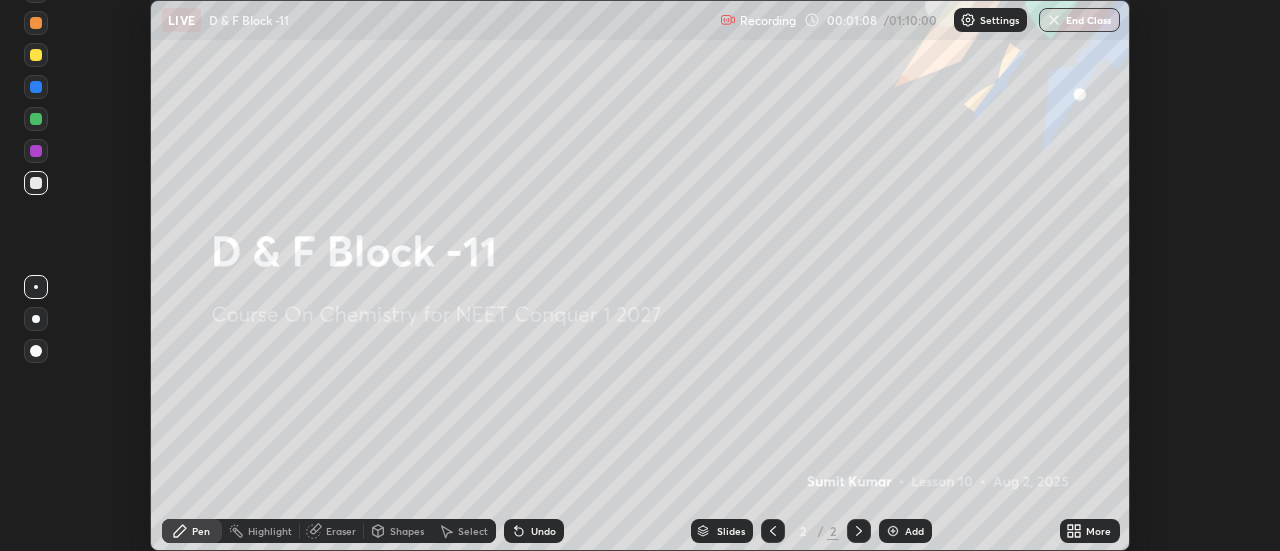 click 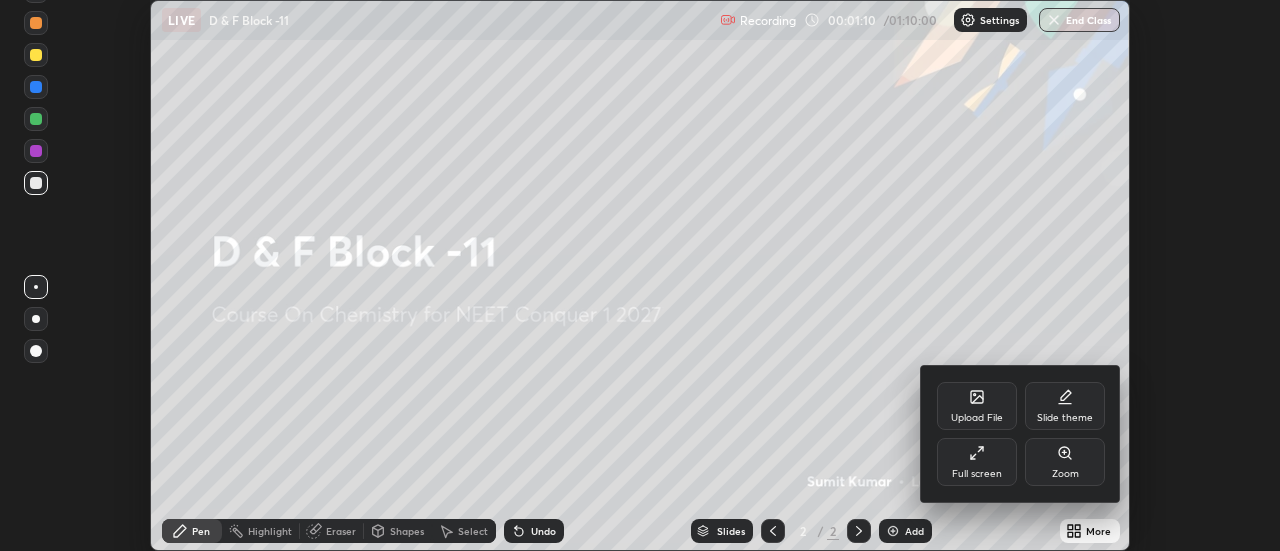 click on "Upload File" at bounding box center [977, 406] 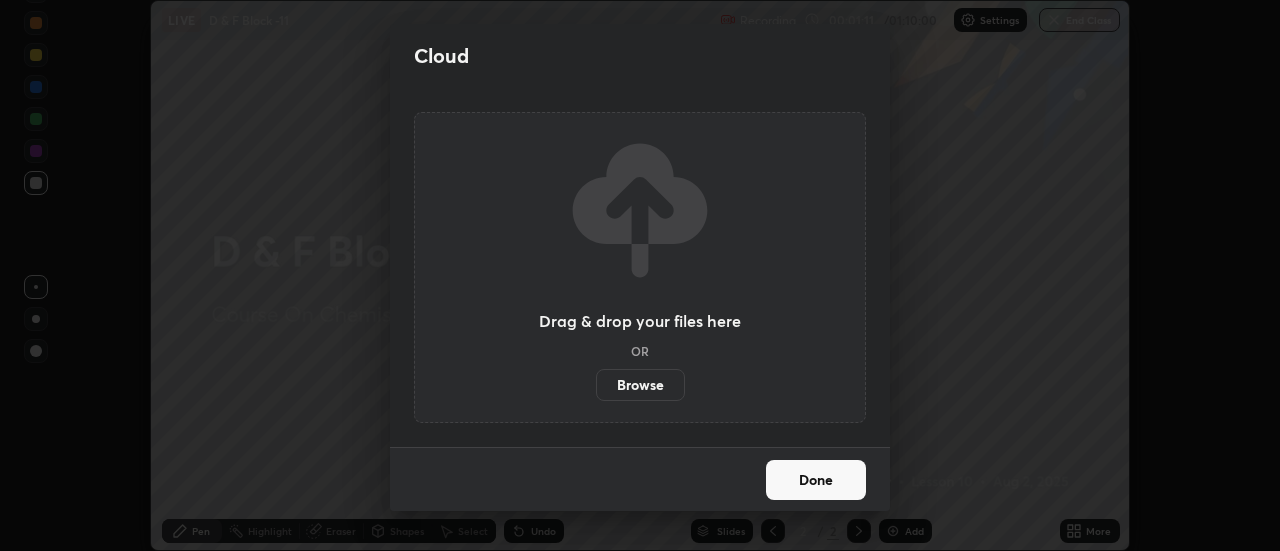 click on "Done" at bounding box center (816, 480) 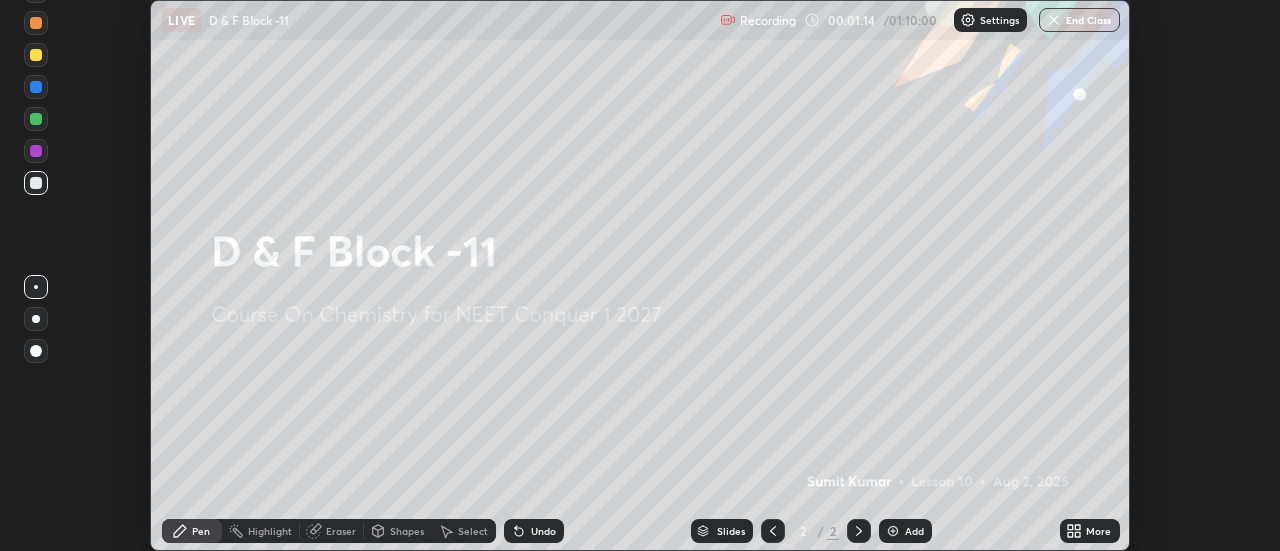 click 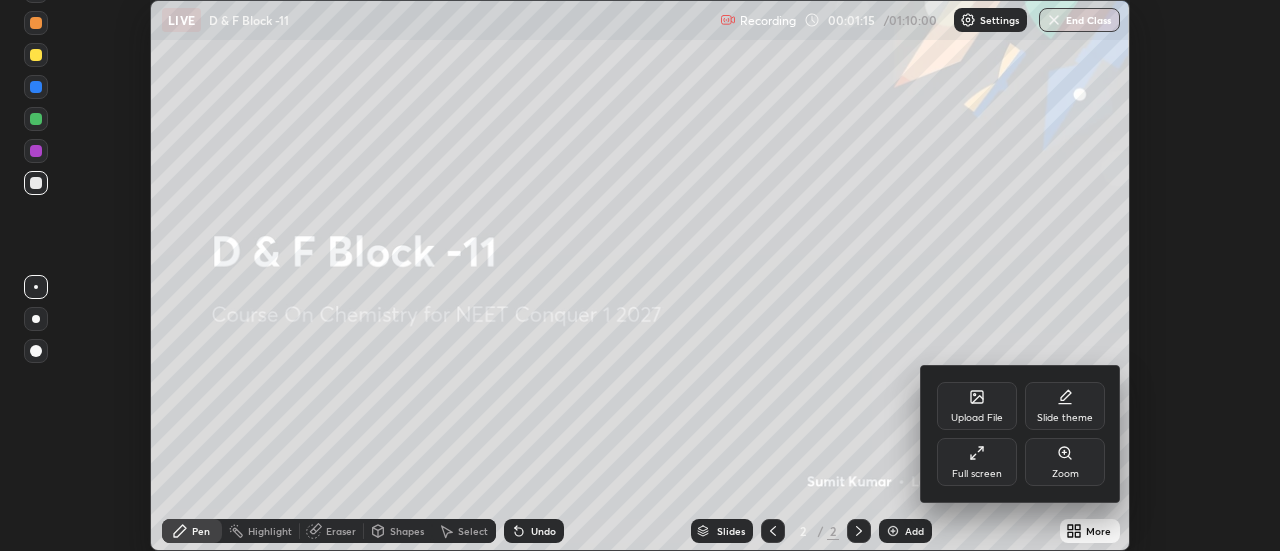 click on "Upload File" at bounding box center [977, 406] 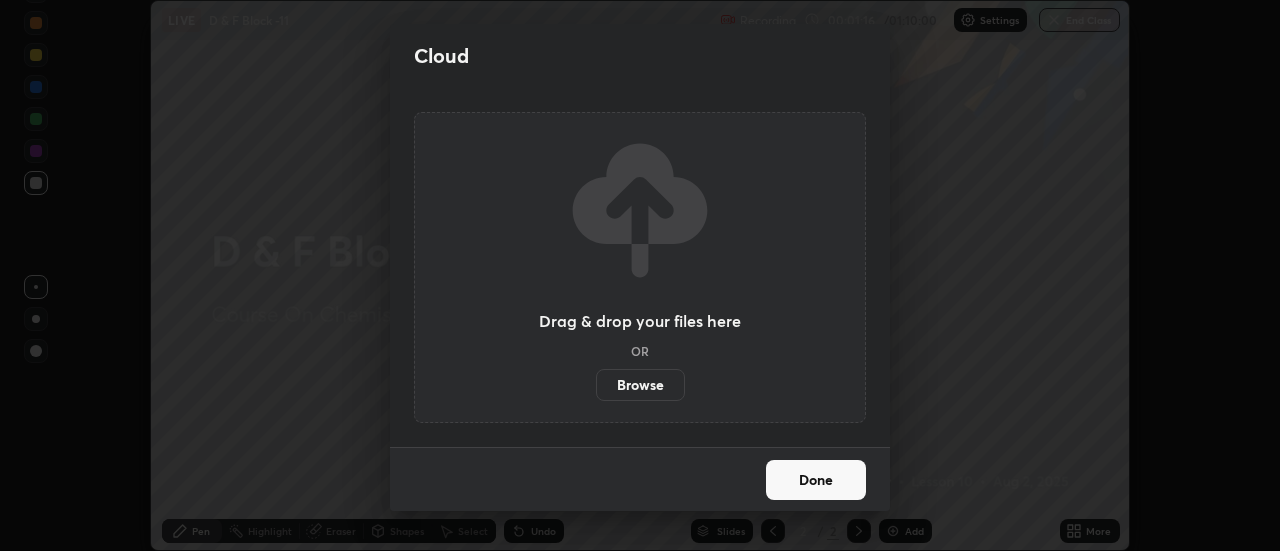 click on "Browse" at bounding box center (640, 385) 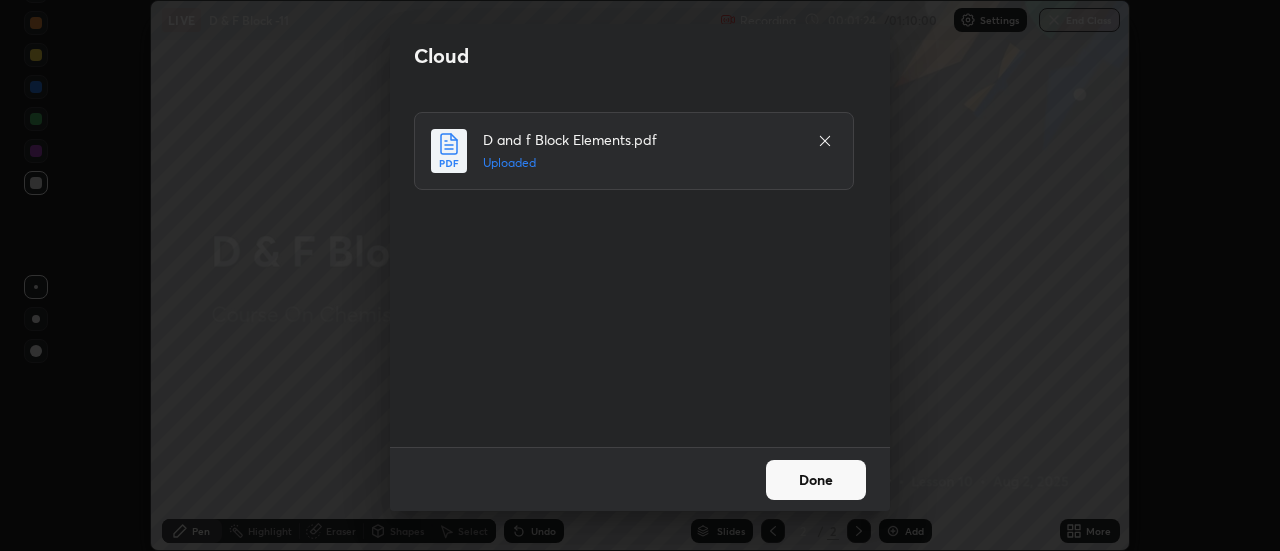 click on "Done" at bounding box center (816, 480) 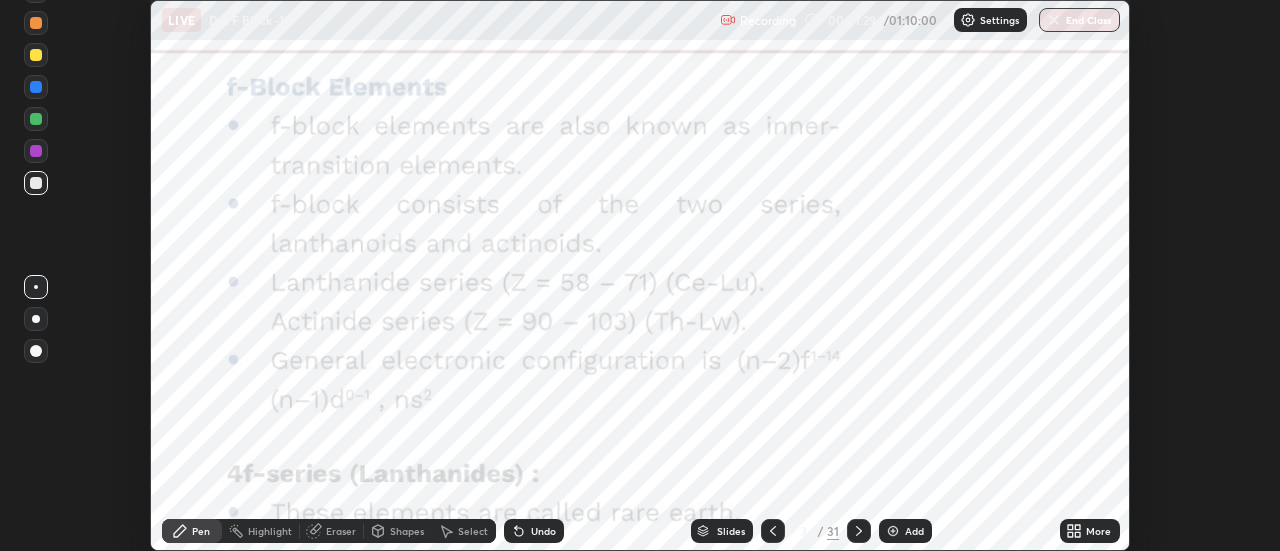 click 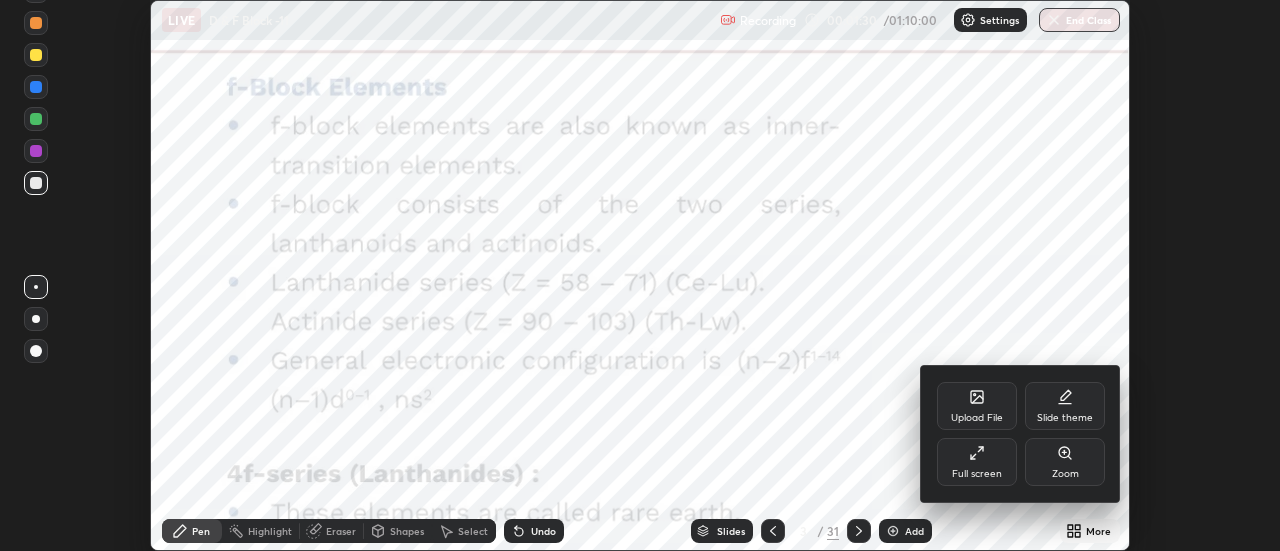 click on "Full screen" at bounding box center (977, 462) 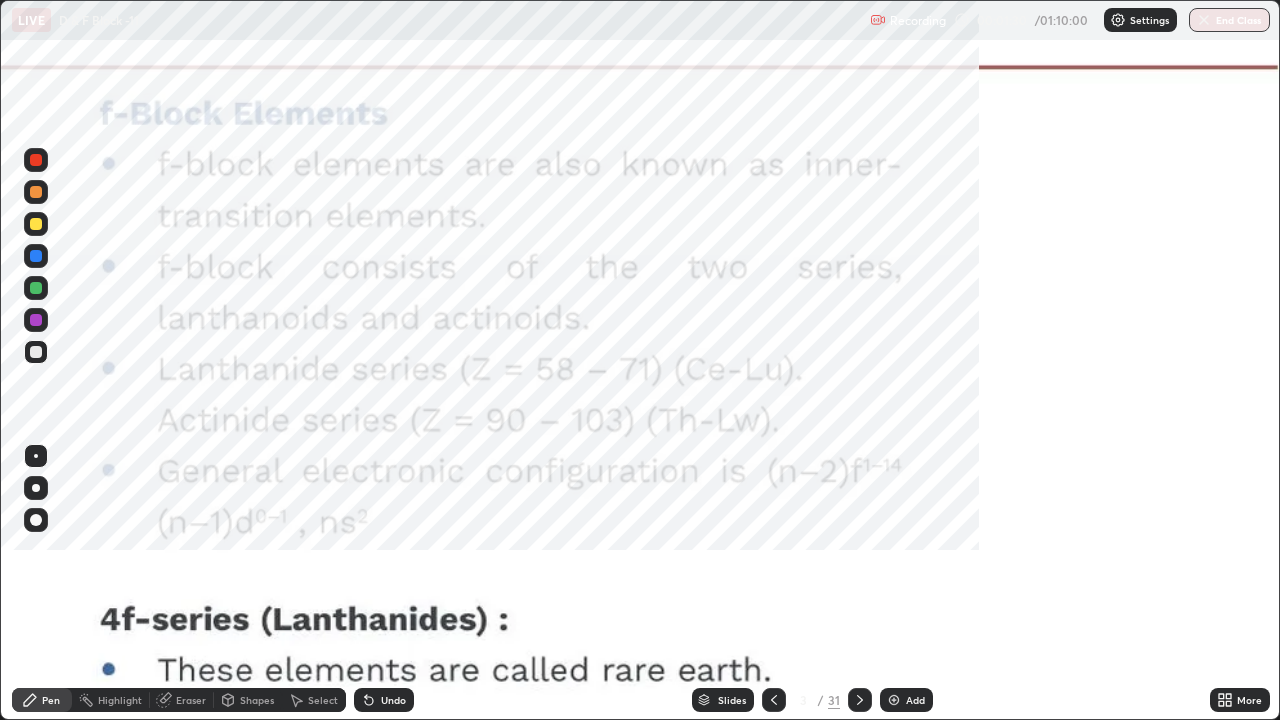 scroll, scrollTop: 99280, scrollLeft: 98720, axis: both 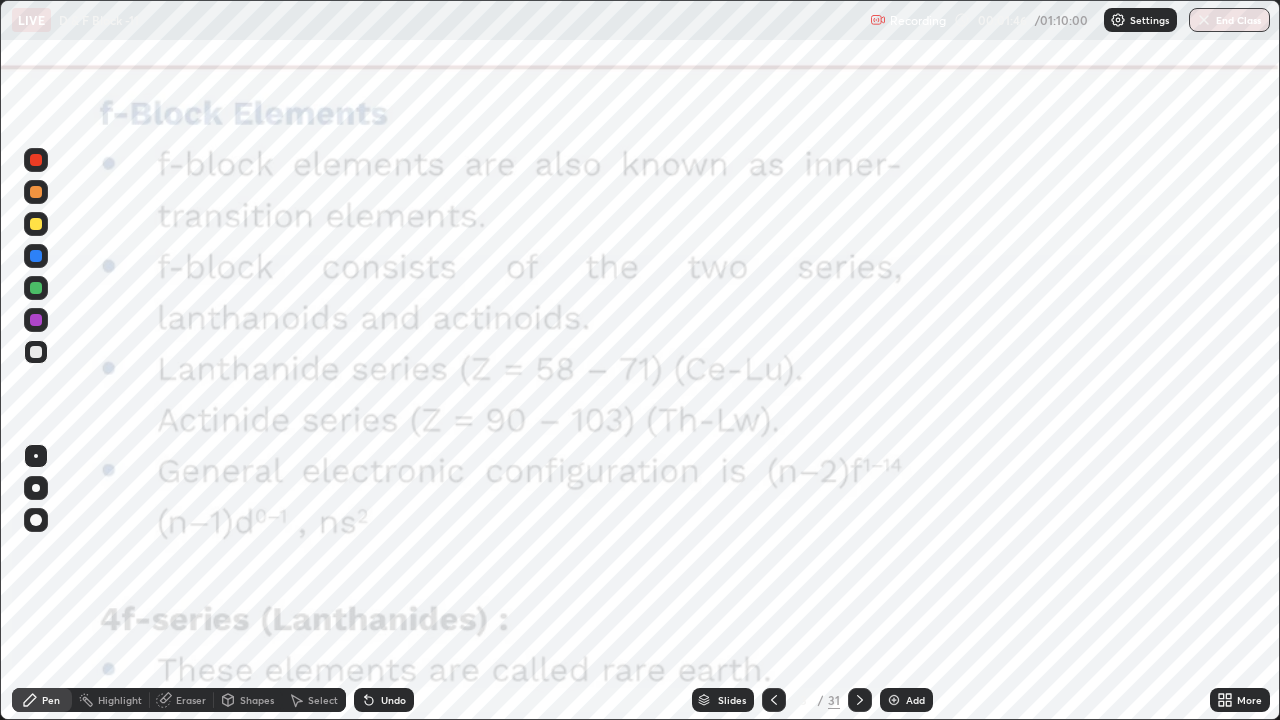 click at bounding box center (894, 700) 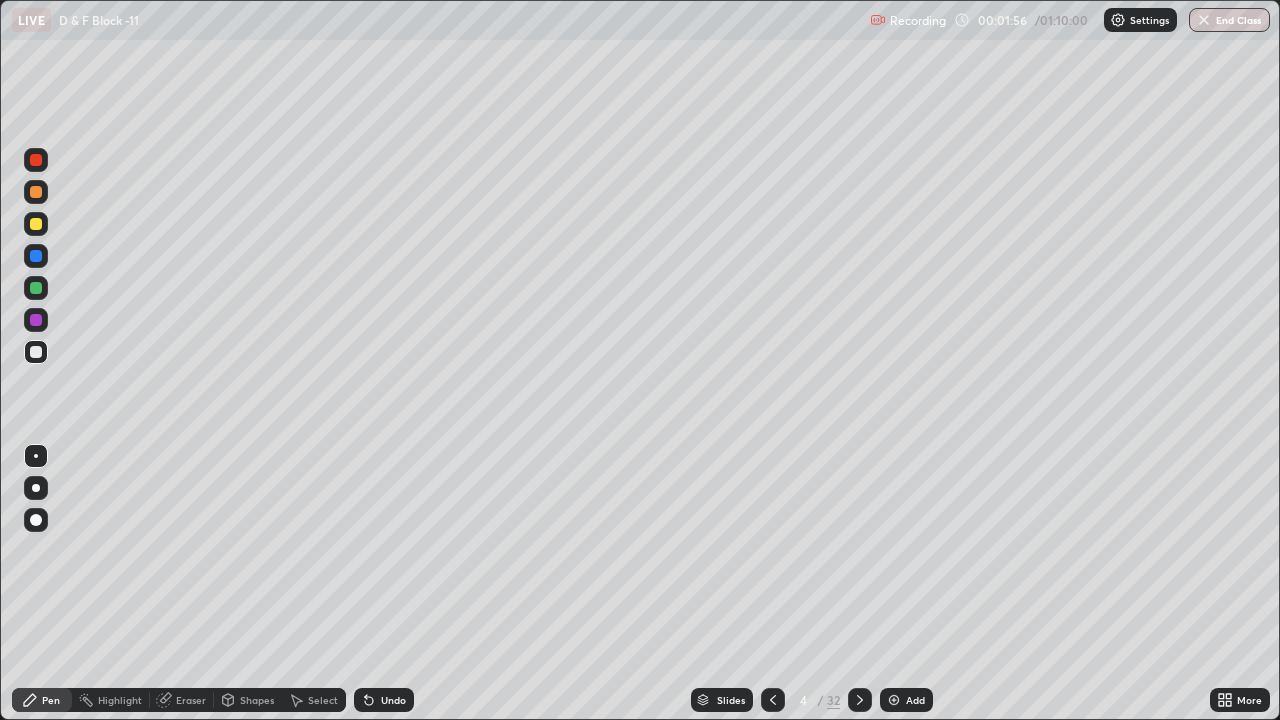 click at bounding box center (36, 192) 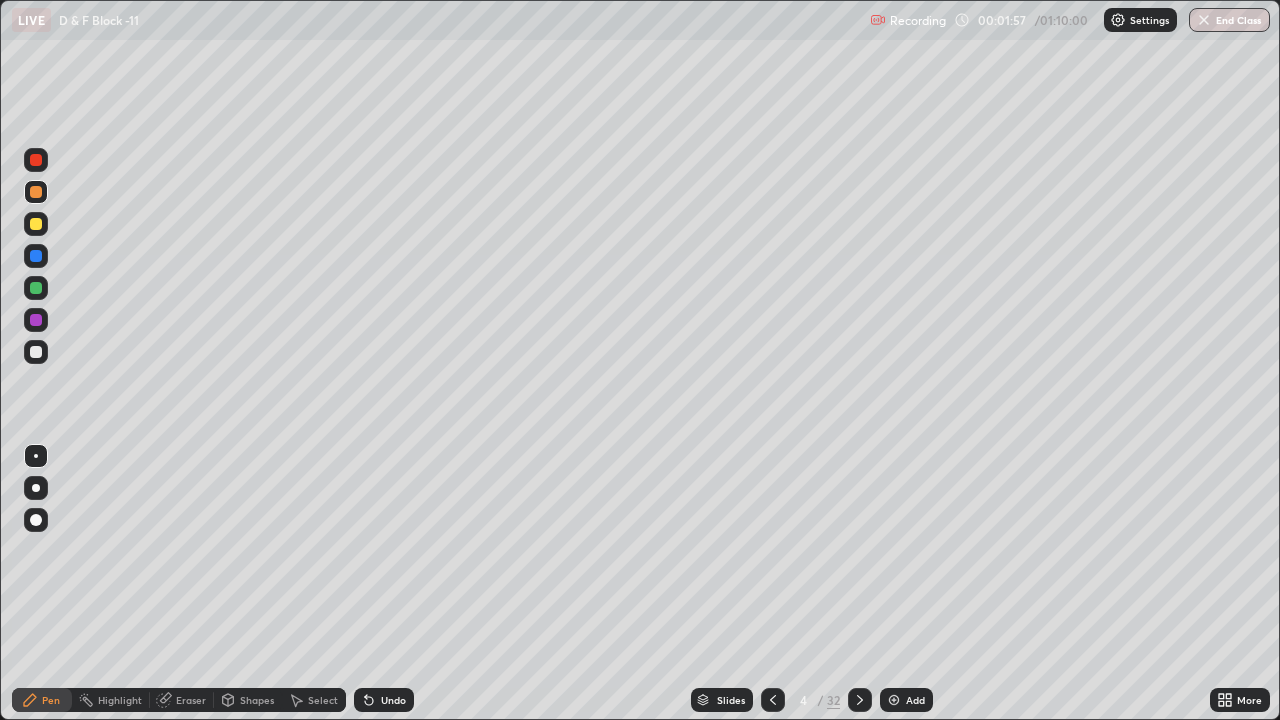 click at bounding box center [36, 160] 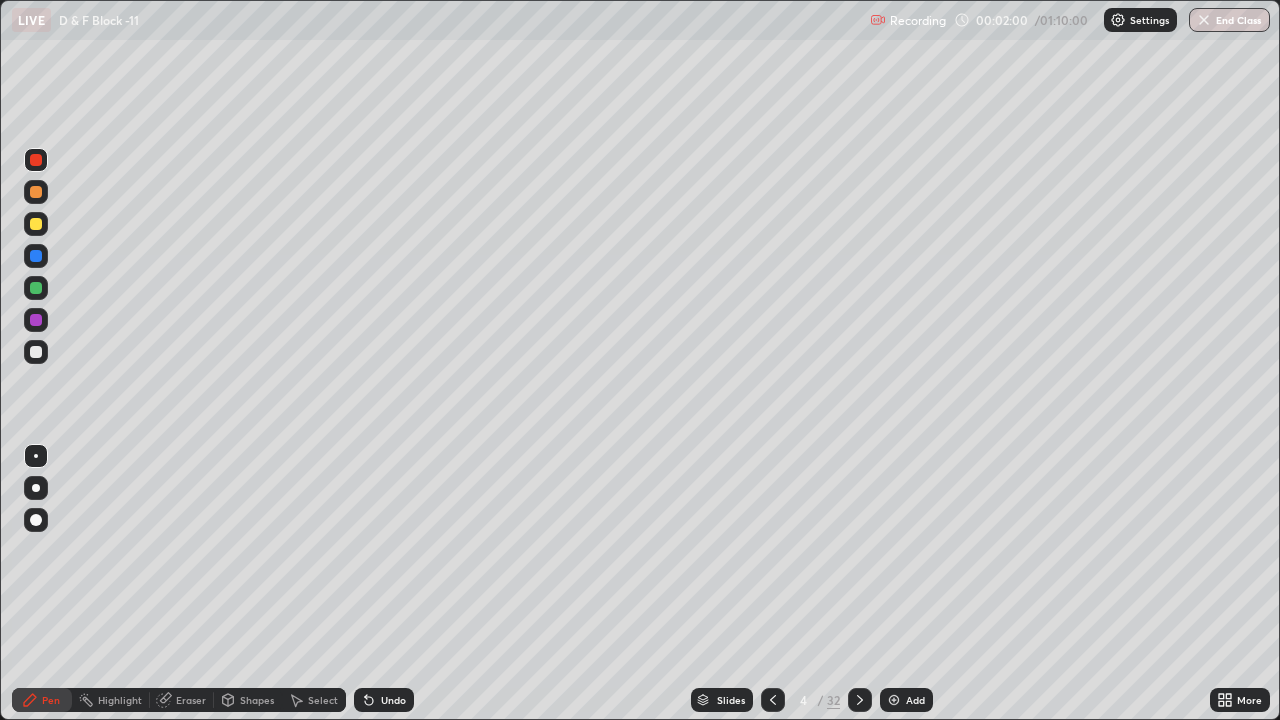 click at bounding box center [36, 352] 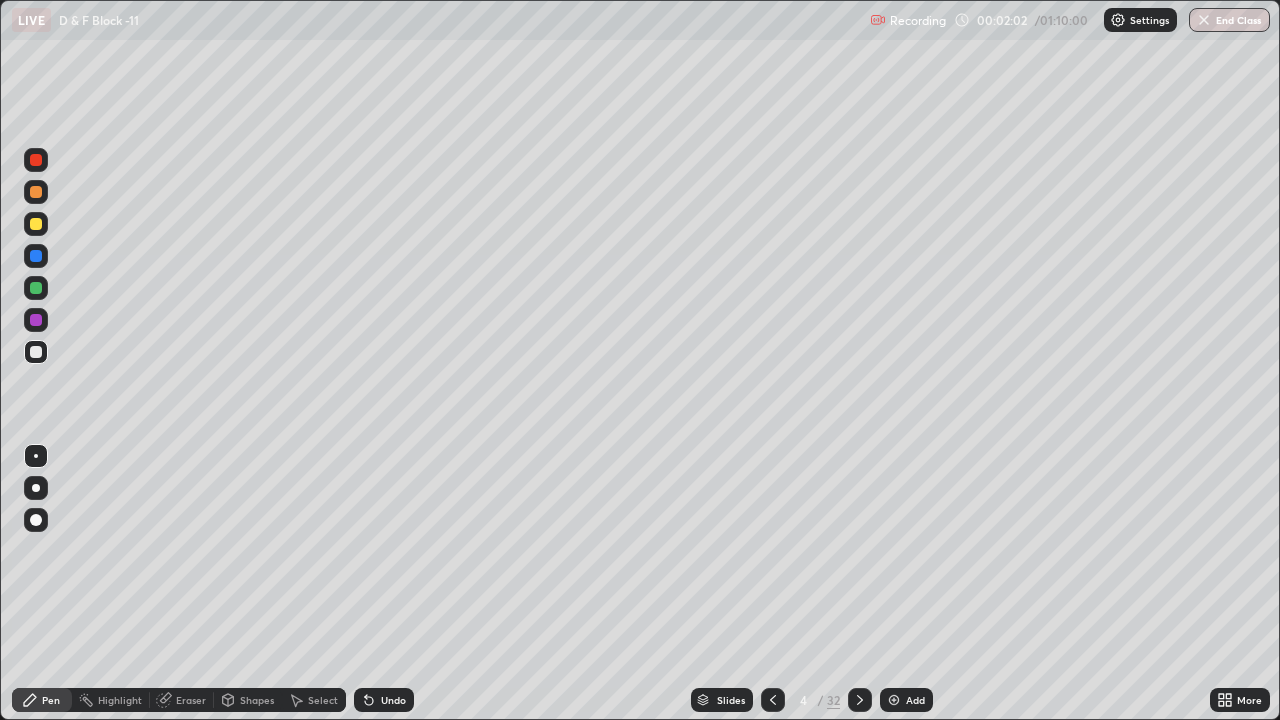 click 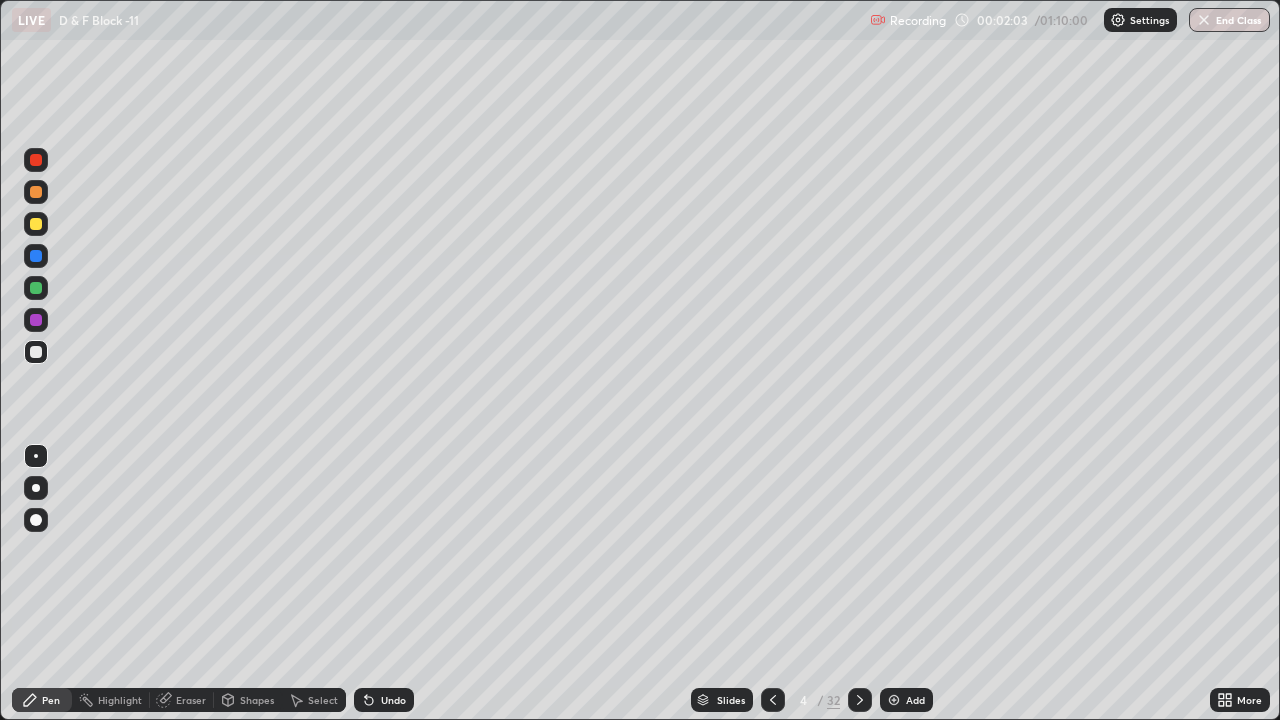 click 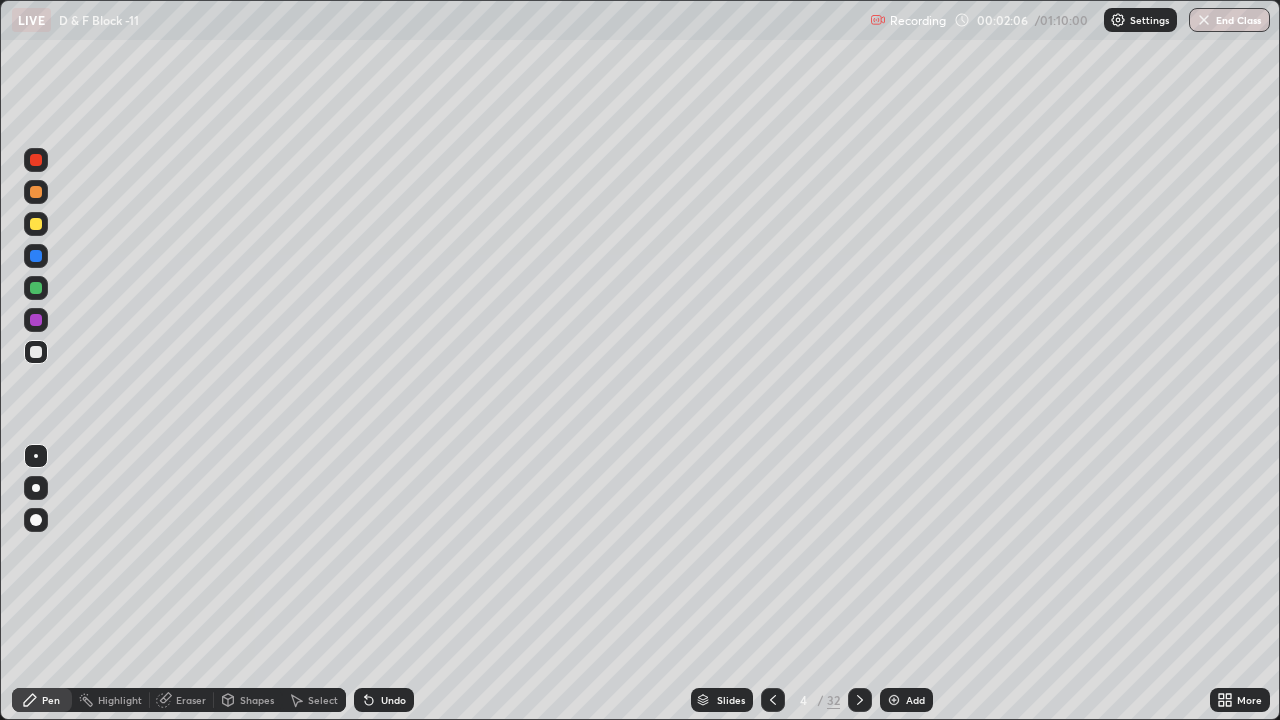 click at bounding box center (36, 488) 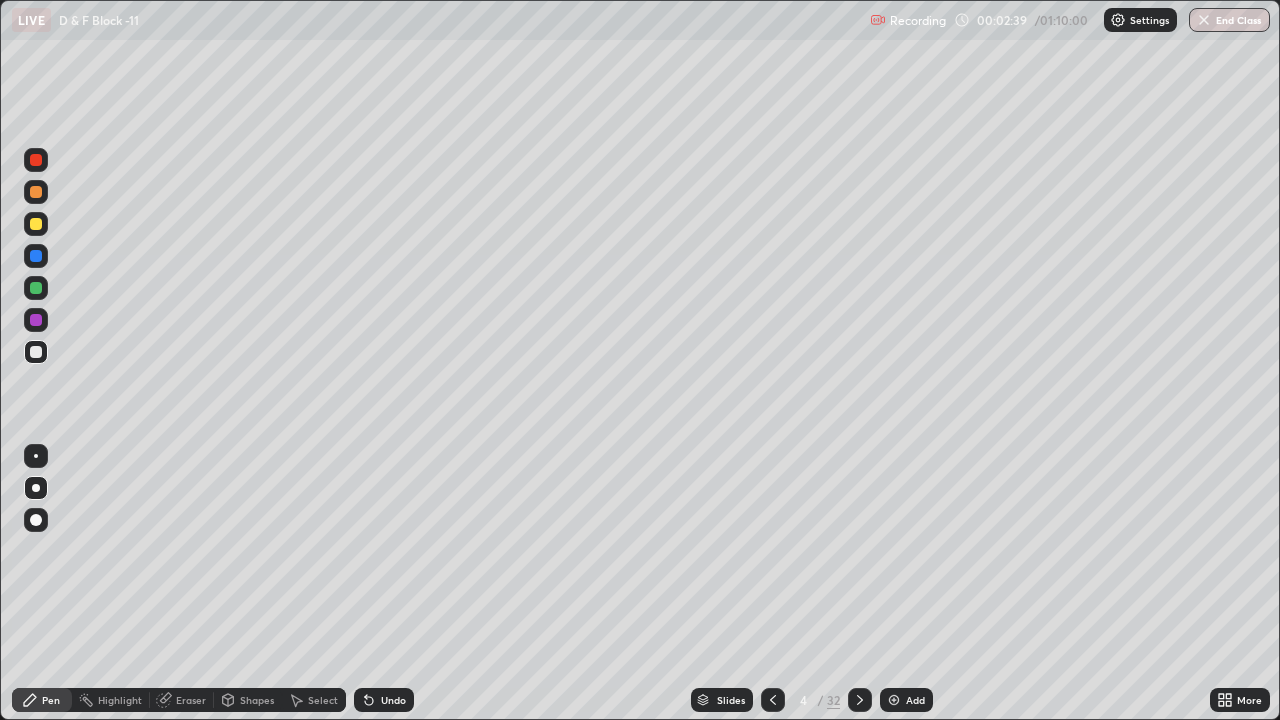 click 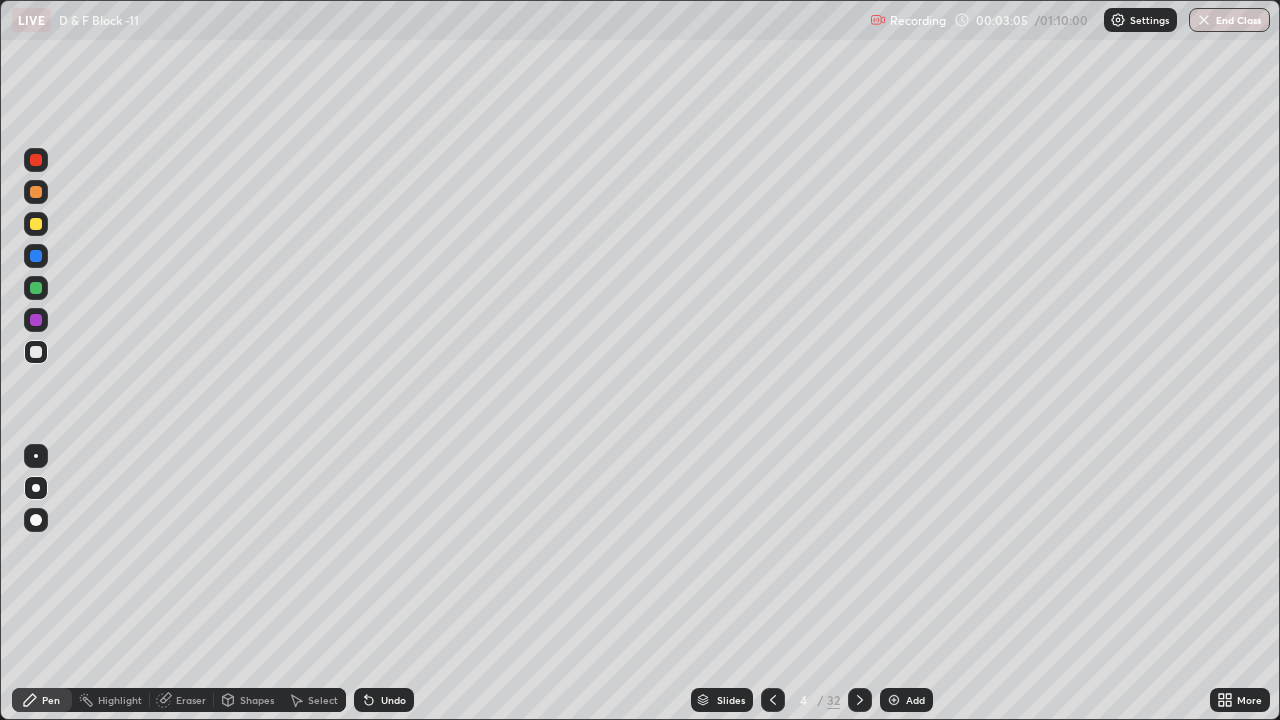 click 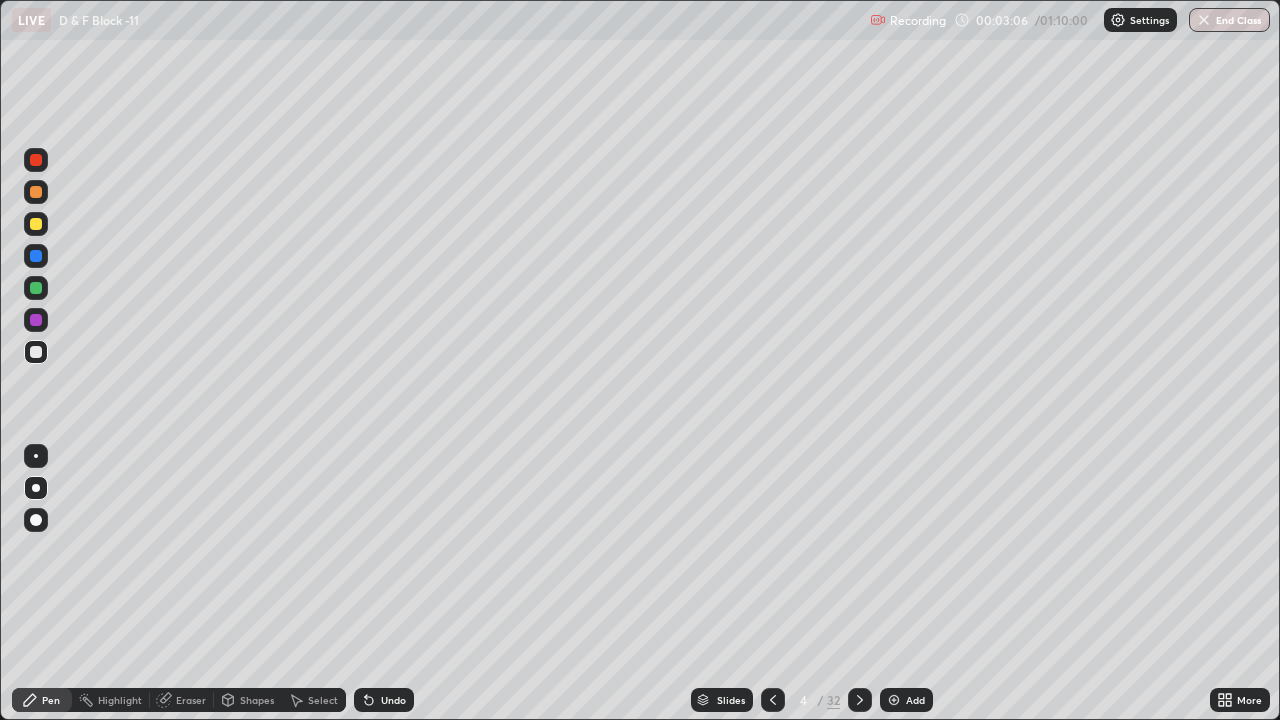 click on "Undo" at bounding box center (384, 700) 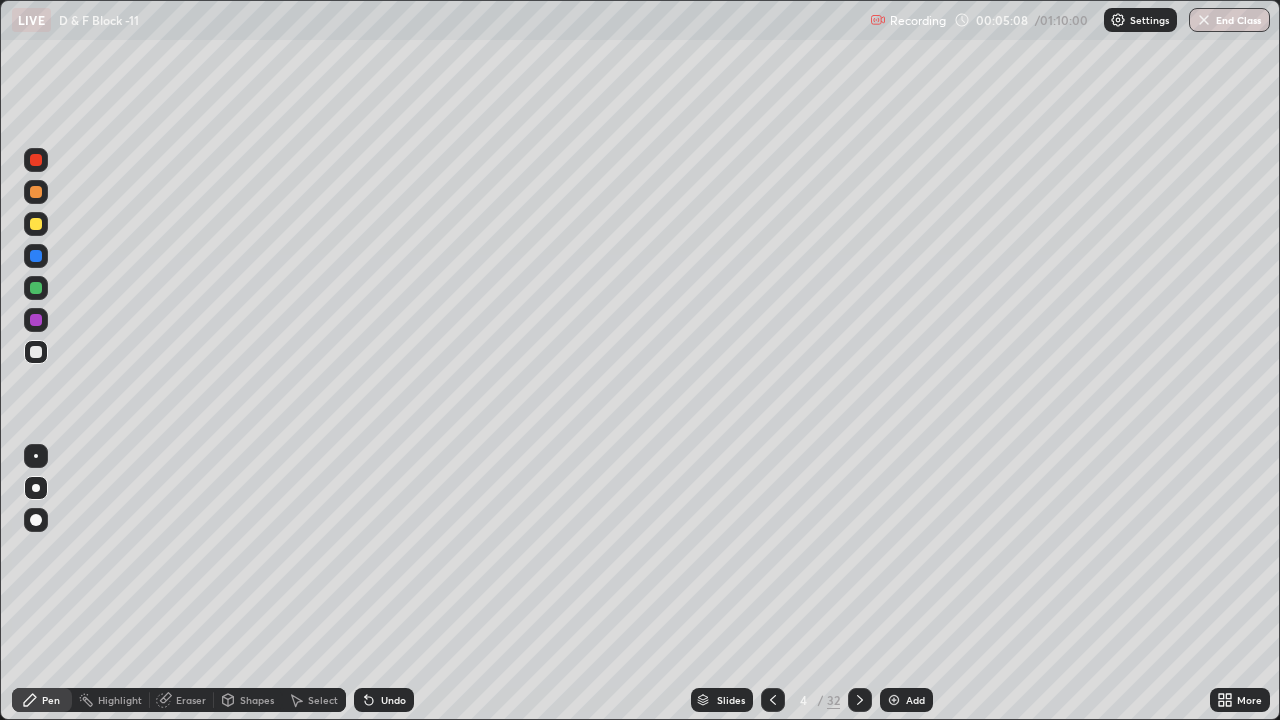 click 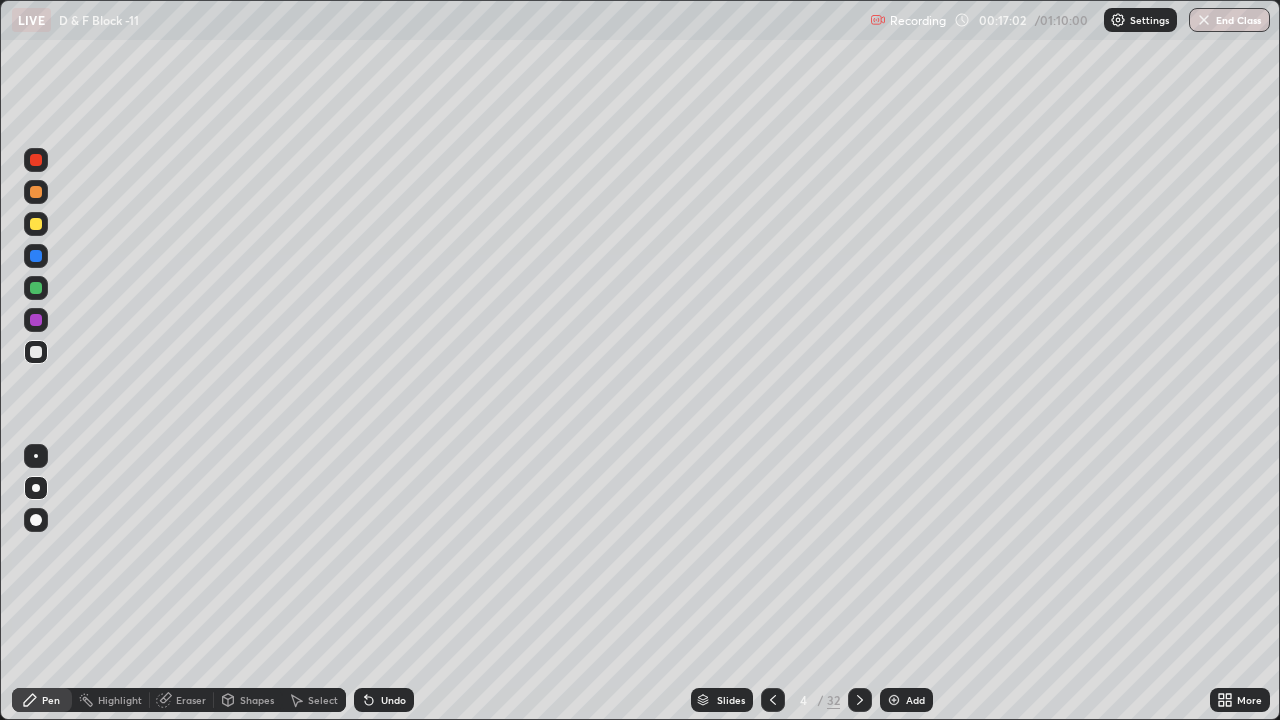 click 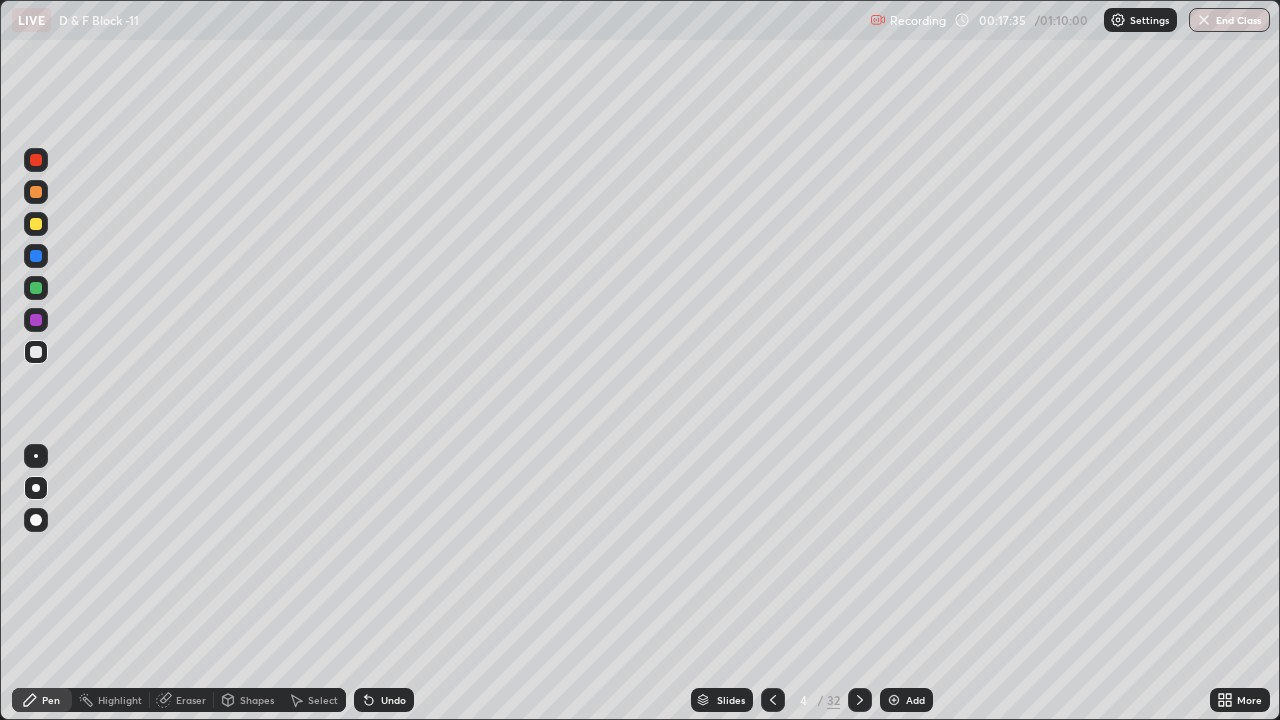 click on "Undo" at bounding box center (393, 700) 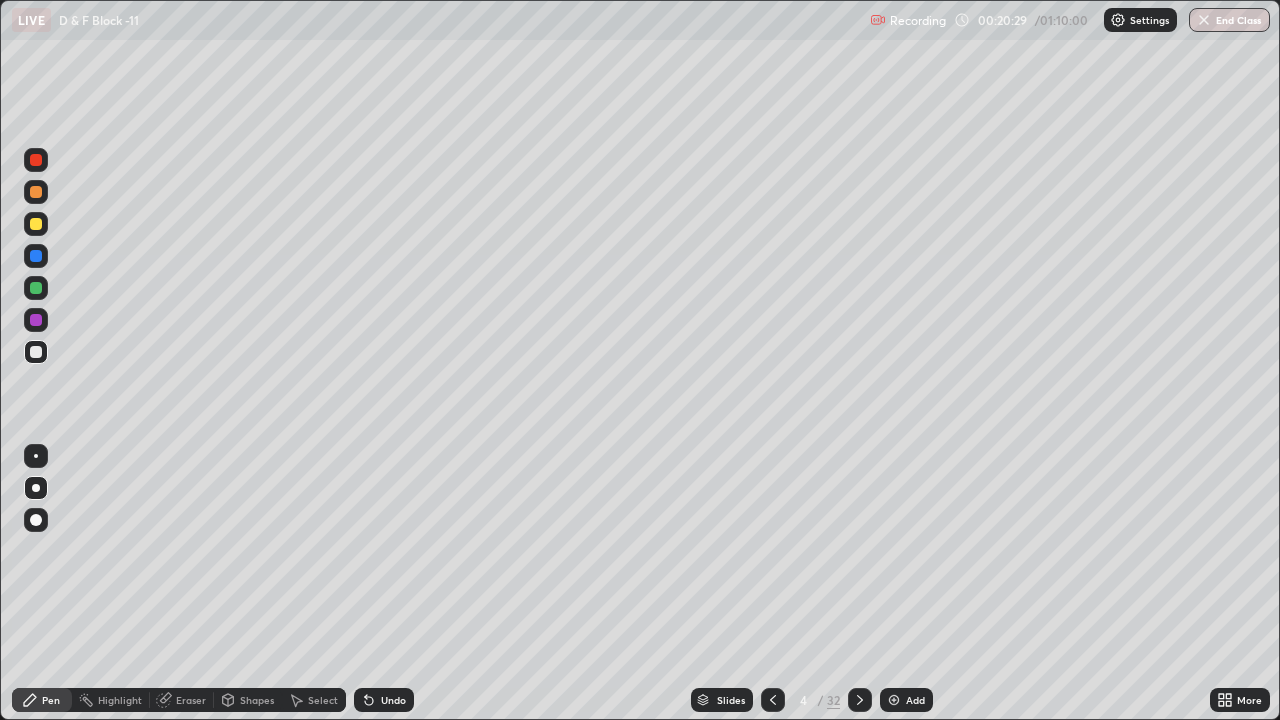 click on "Undo" at bounding box center [393, 700] 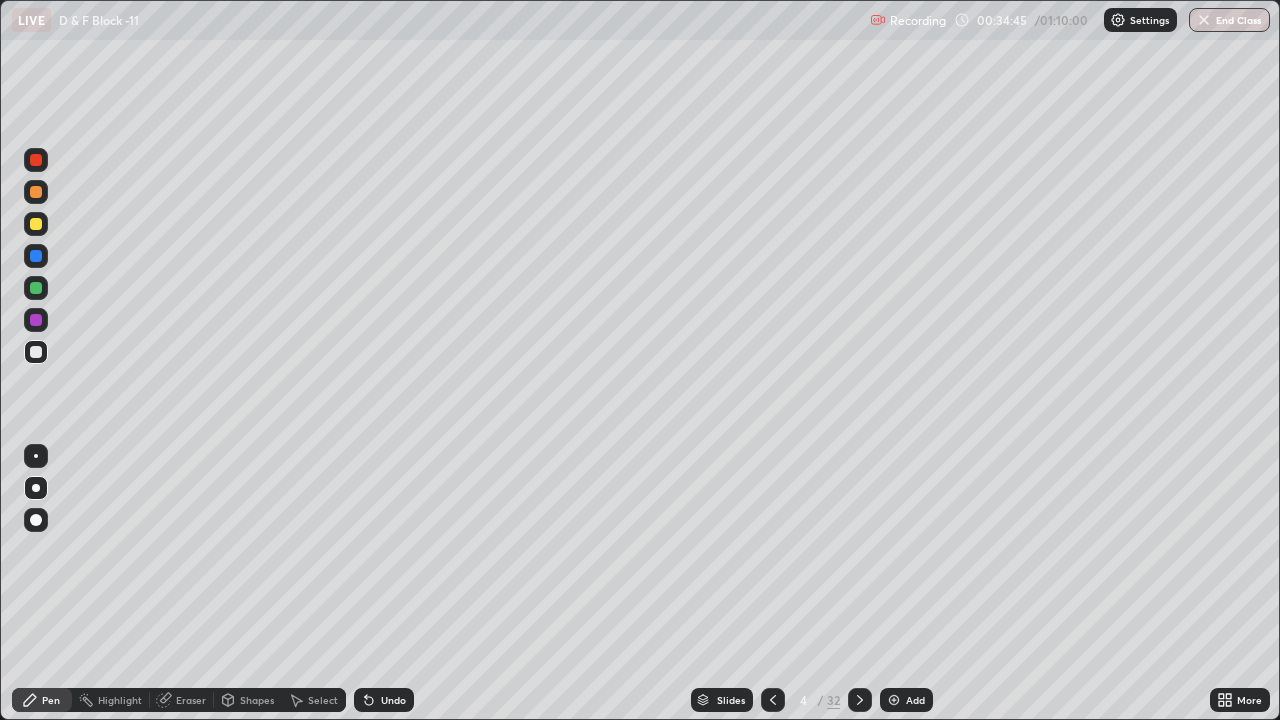 click 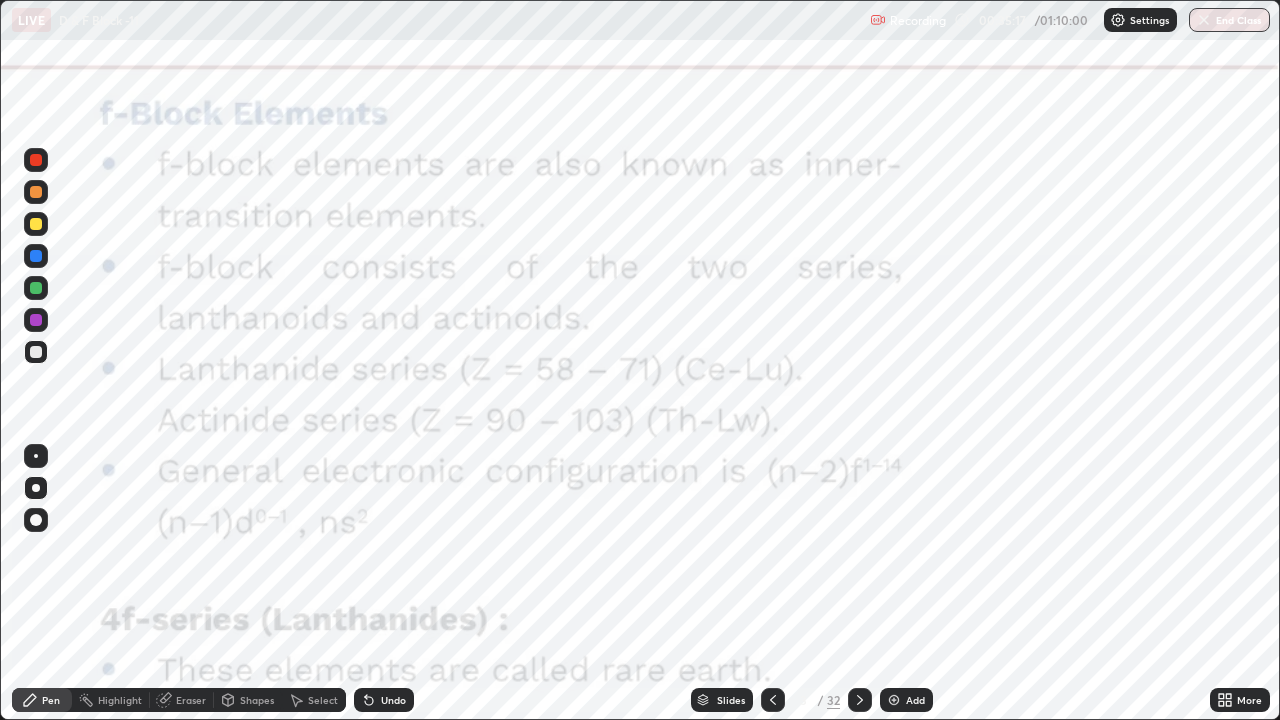 click 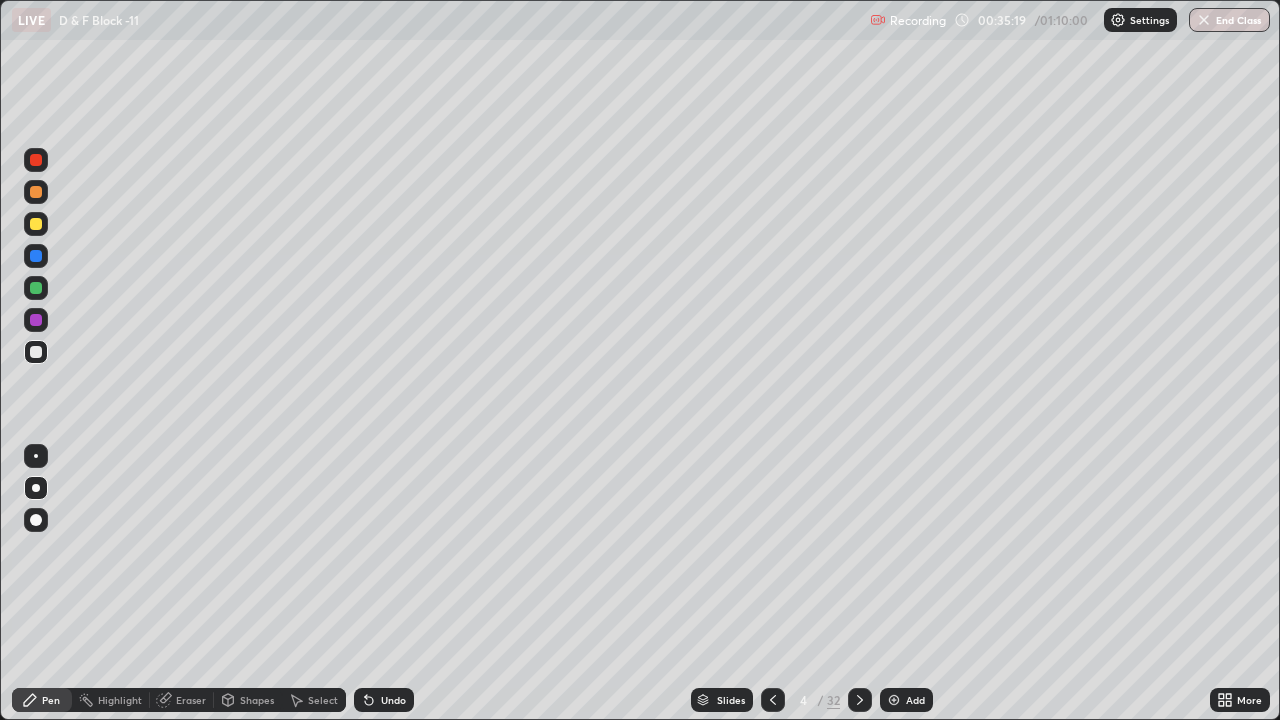 click 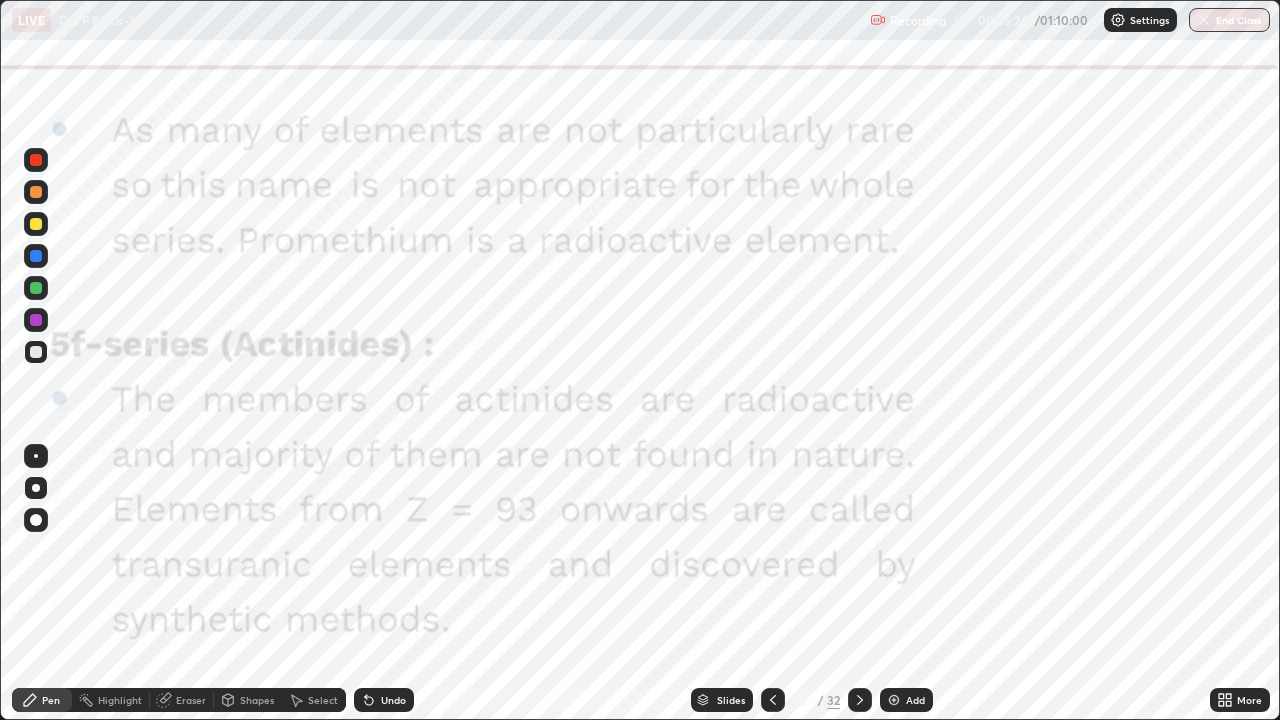 click 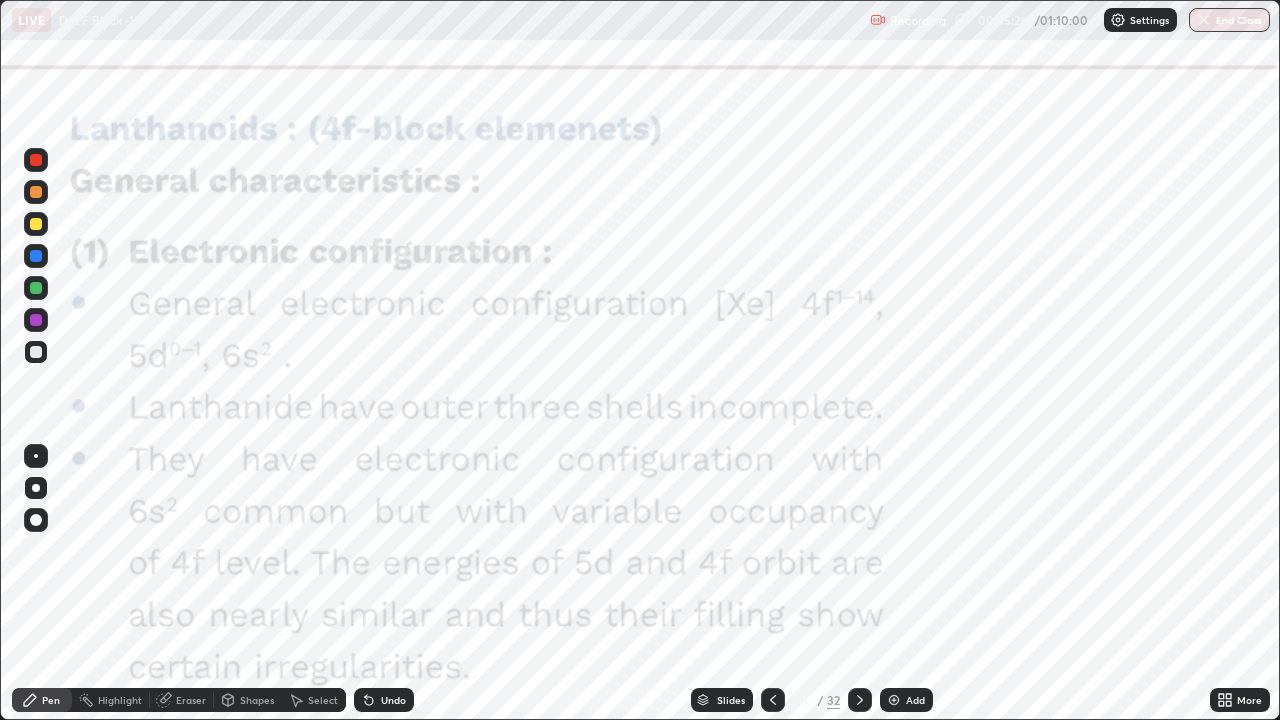 click 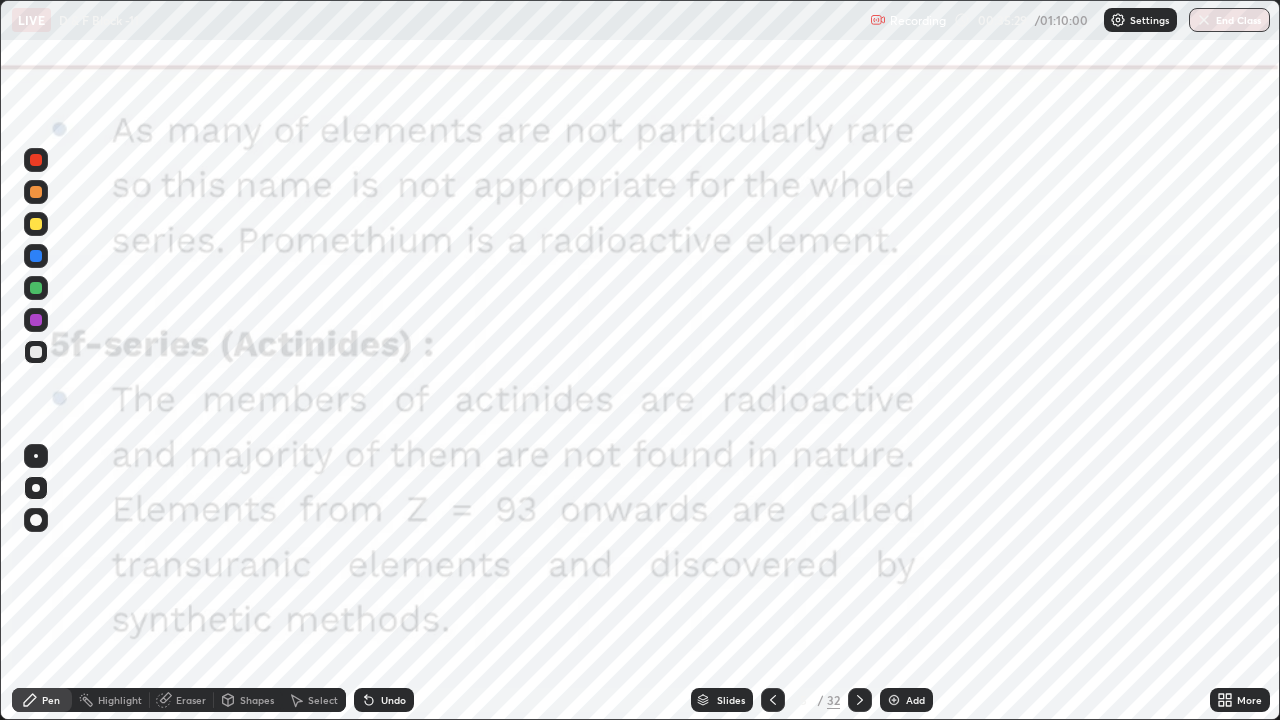 click at bounding box center [36, 160] 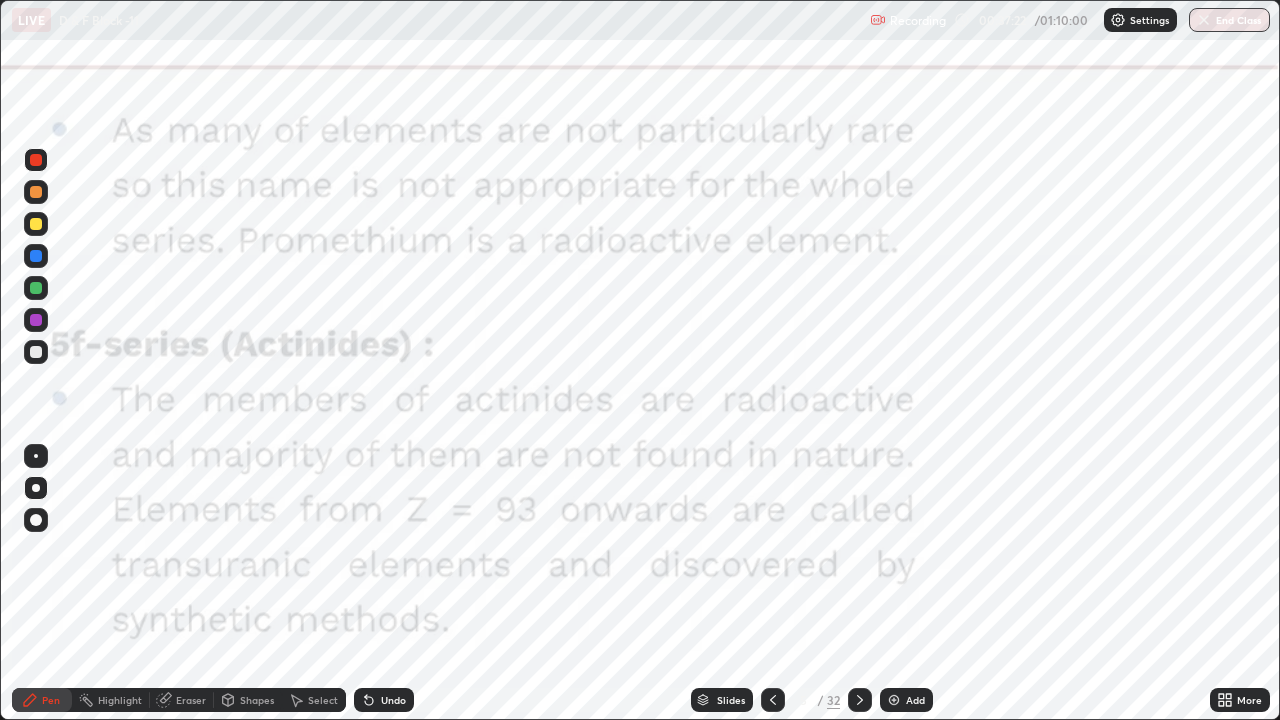 click on "Add" at bounding box center [906, 700] 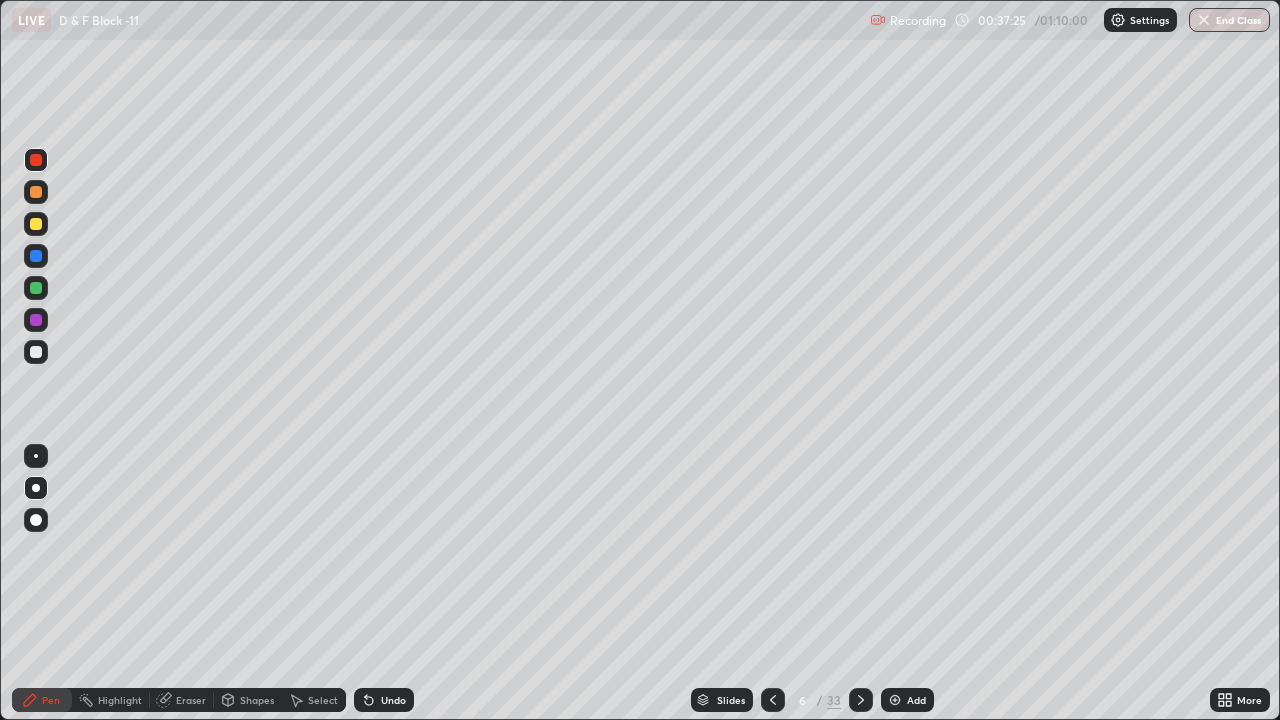 click at bounding box center [36, 224] 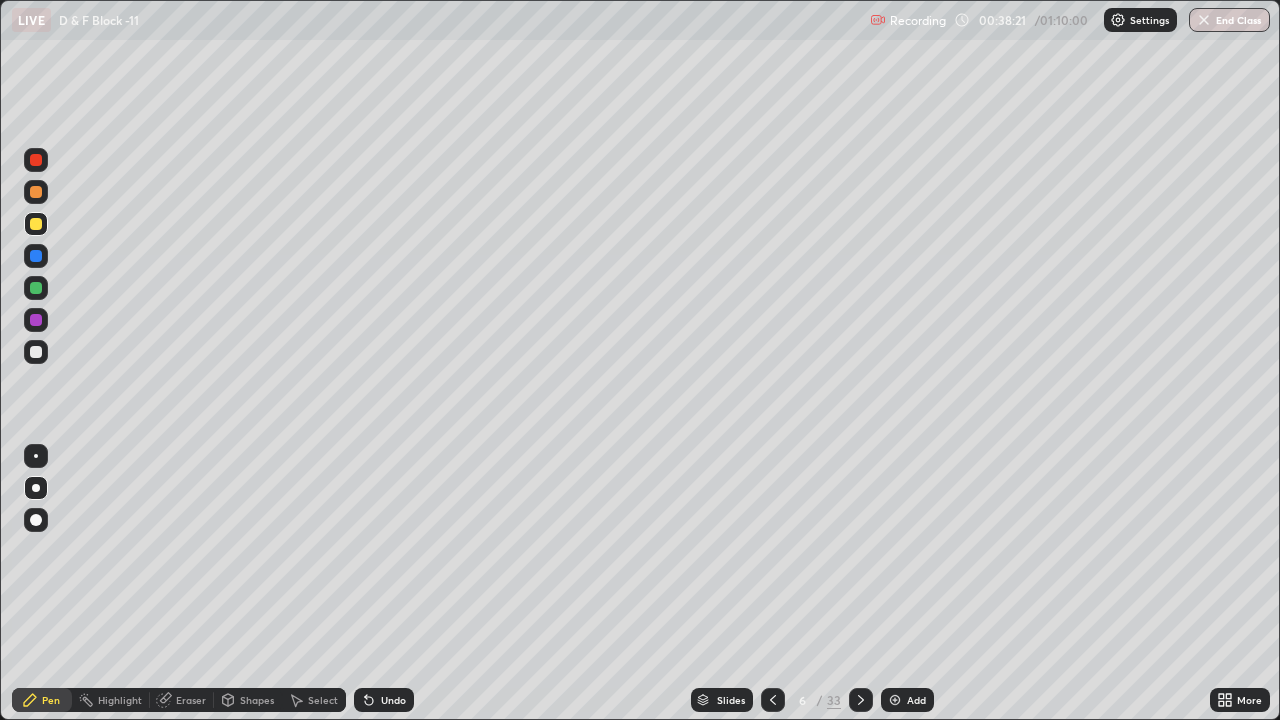 click 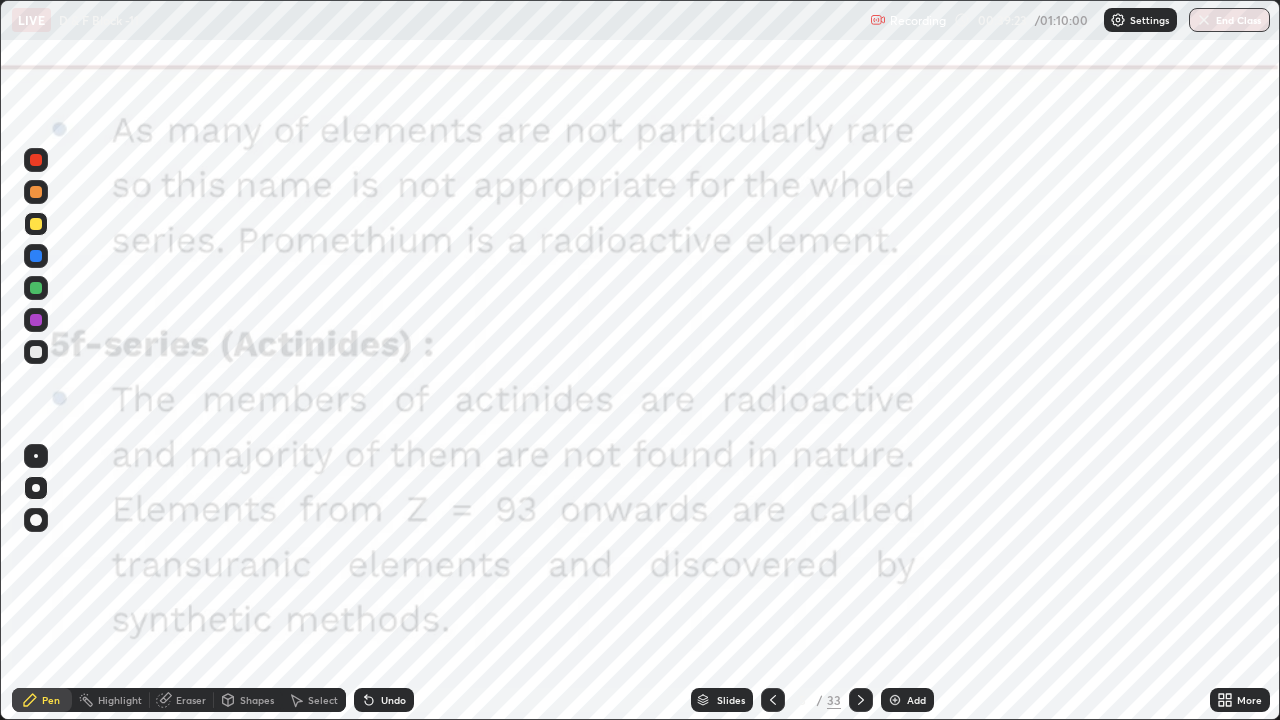 click at bounding box center [36, 160] 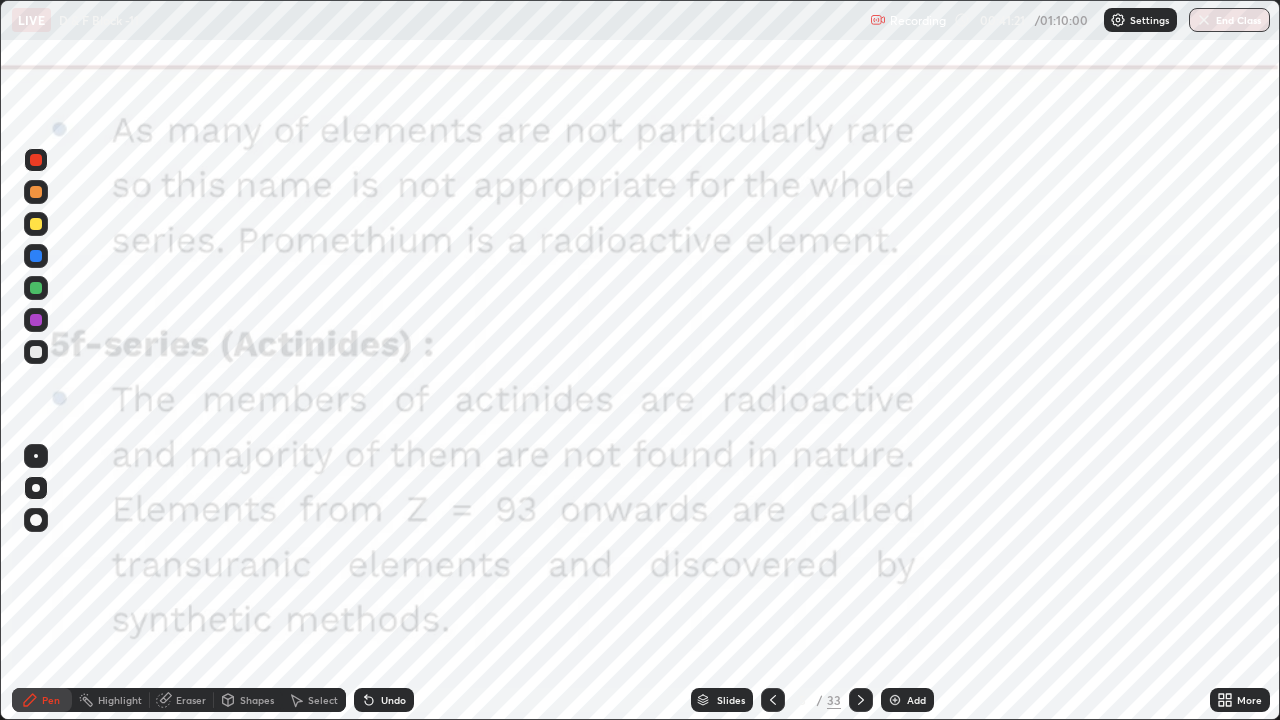click 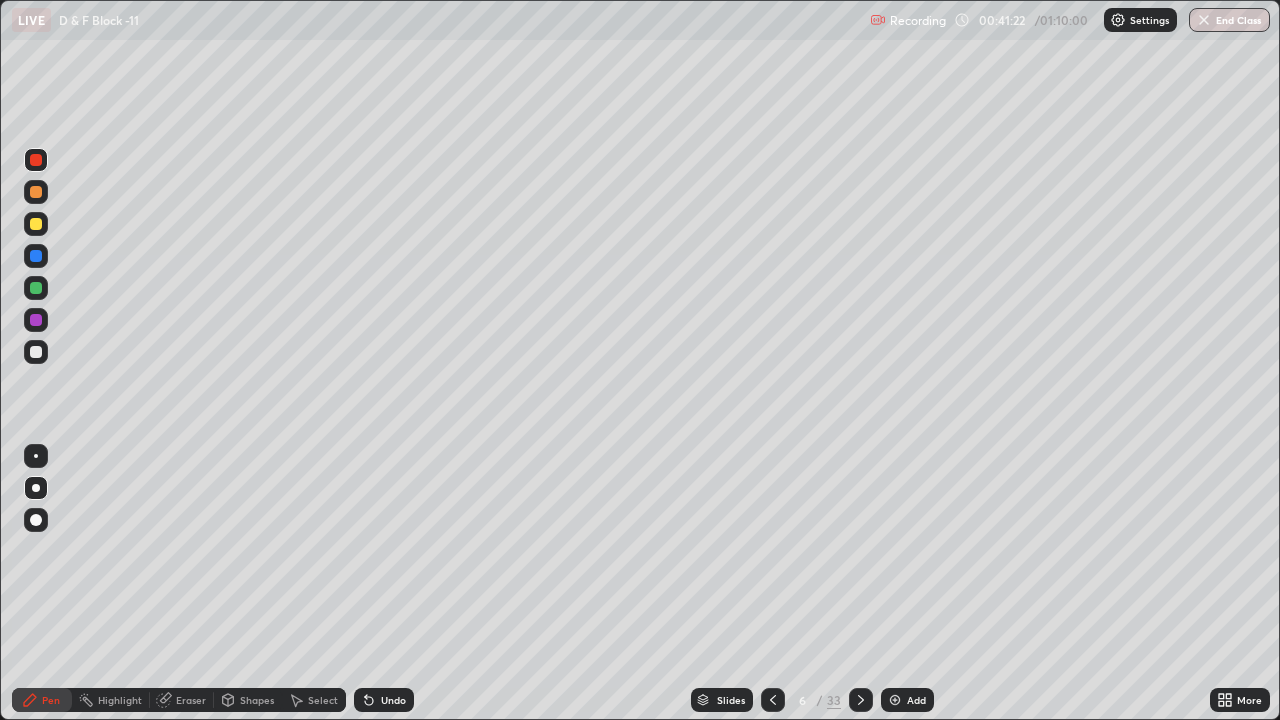 click 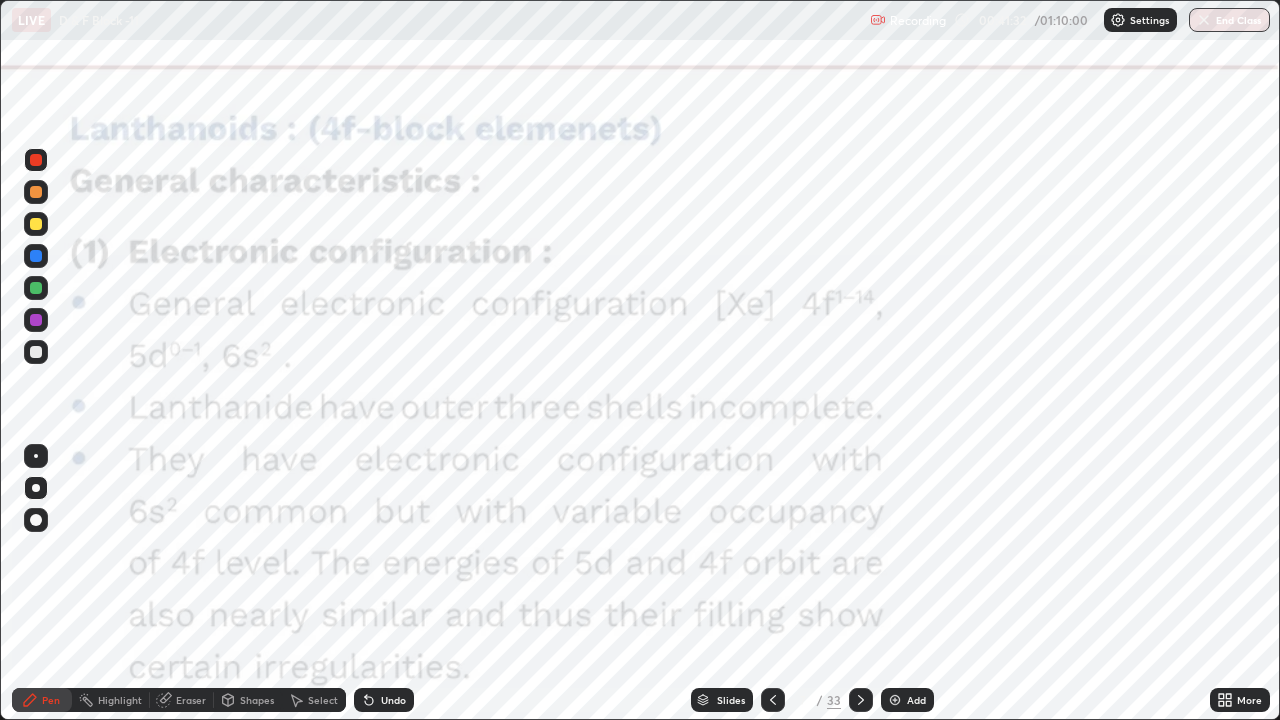 click 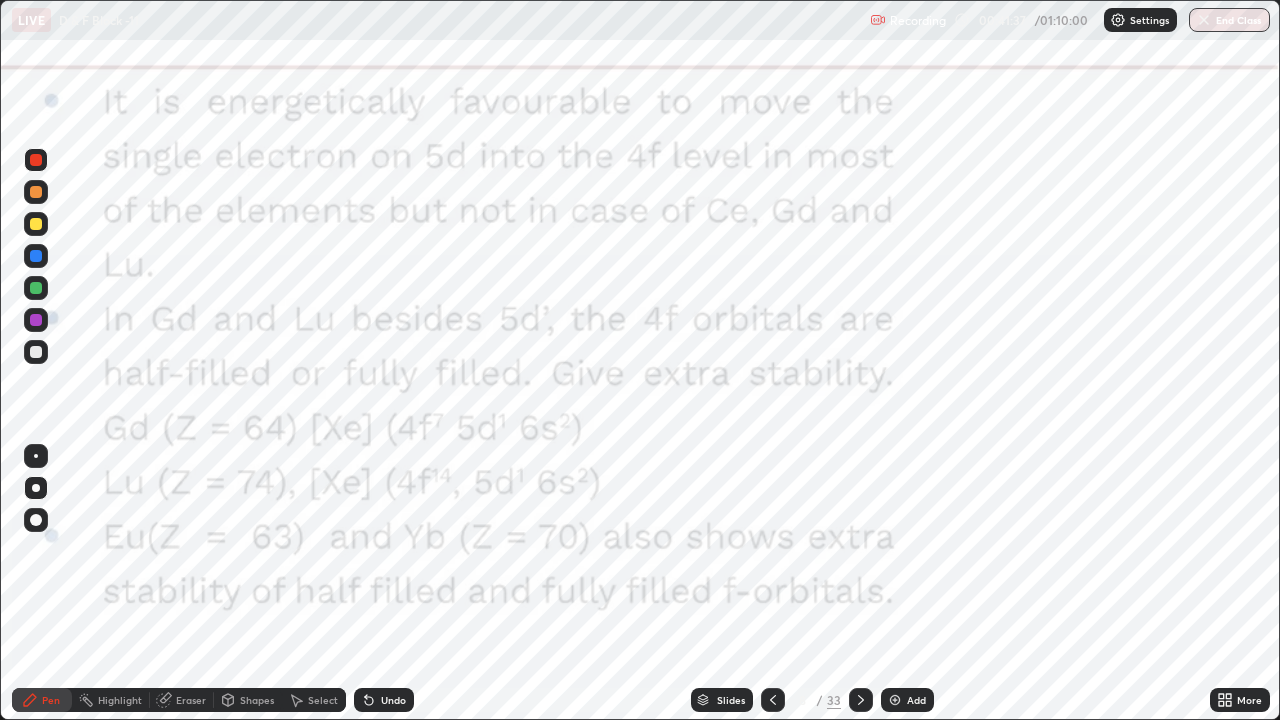 click 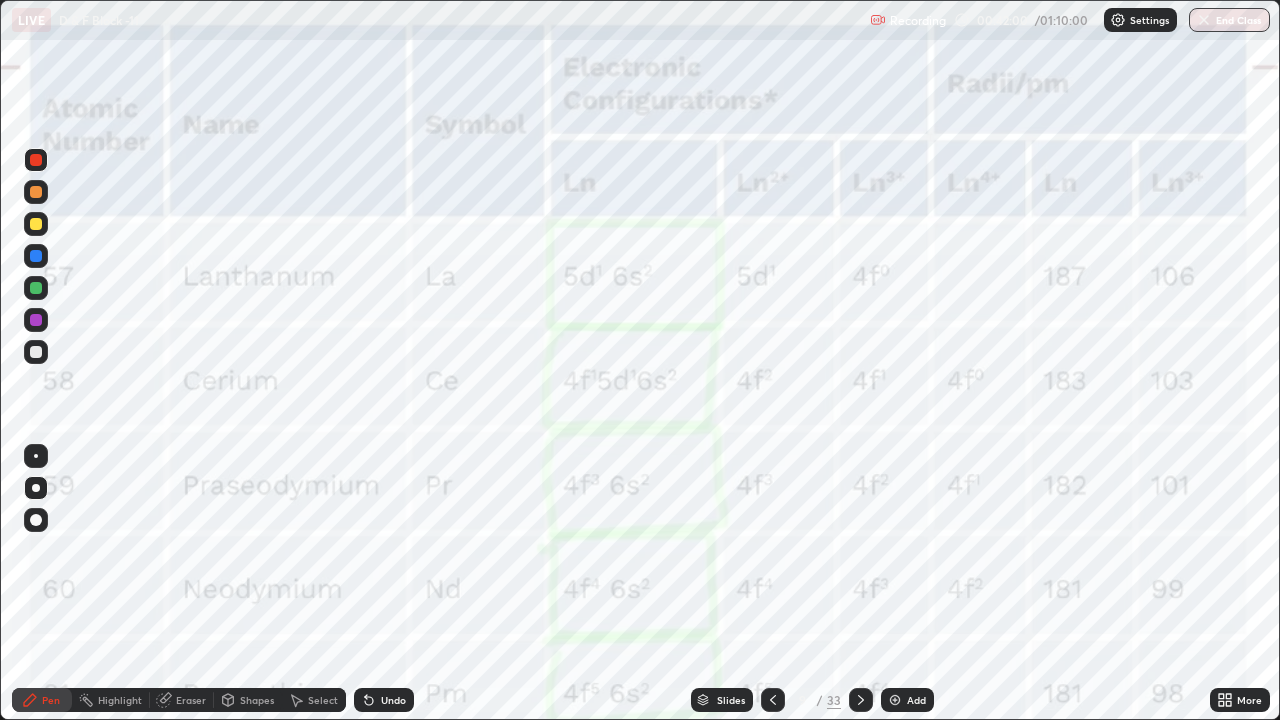 click at bounding box center (861, 700) 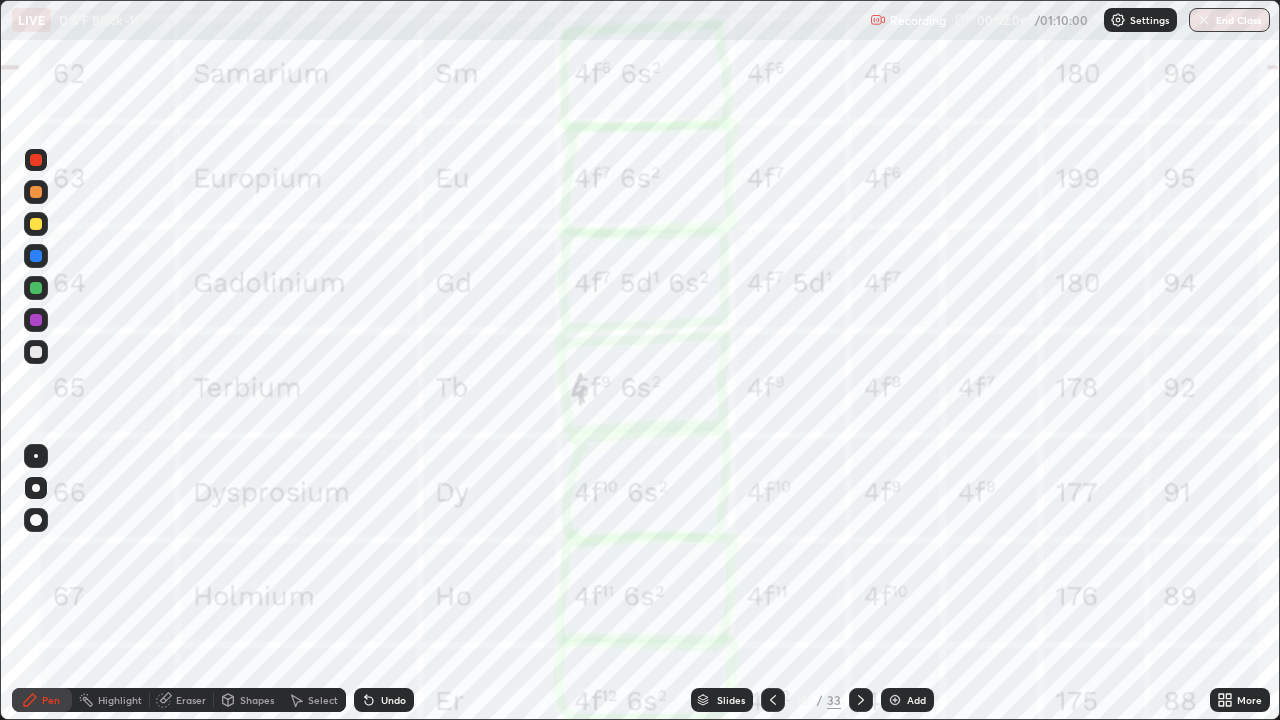 click at bounding box center [861, 700] 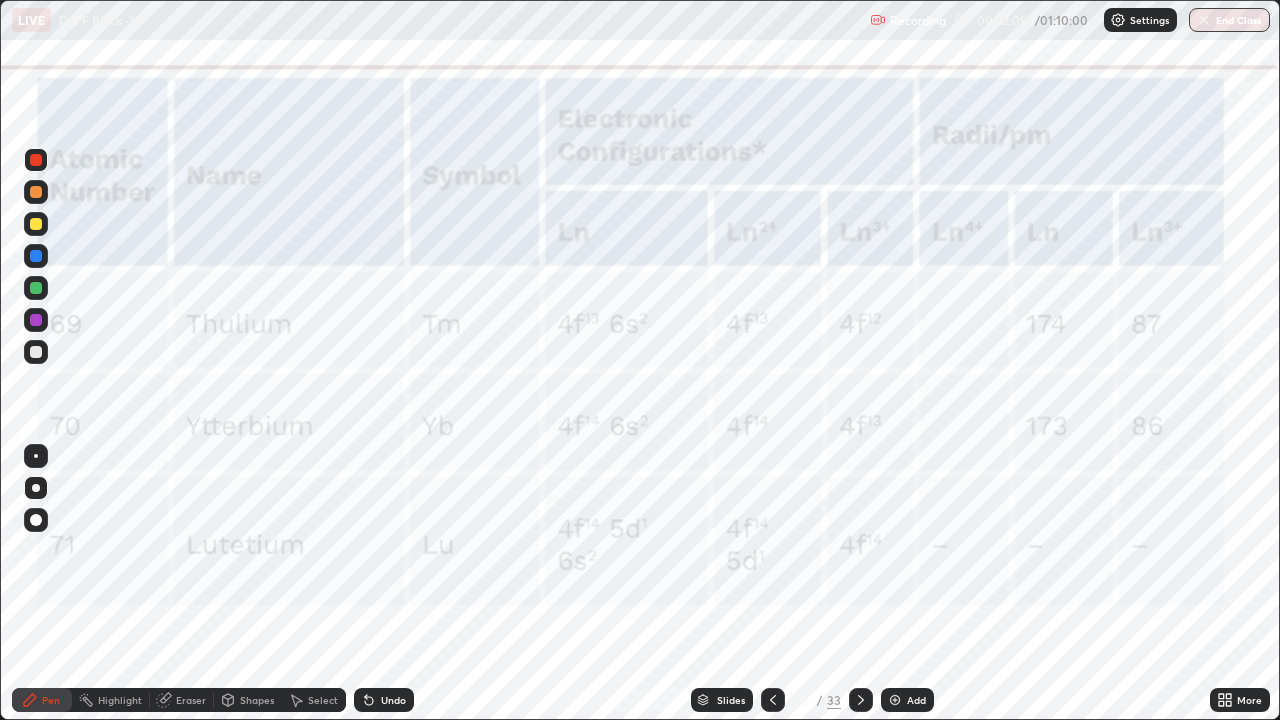 click at bounding box center [861, 700] 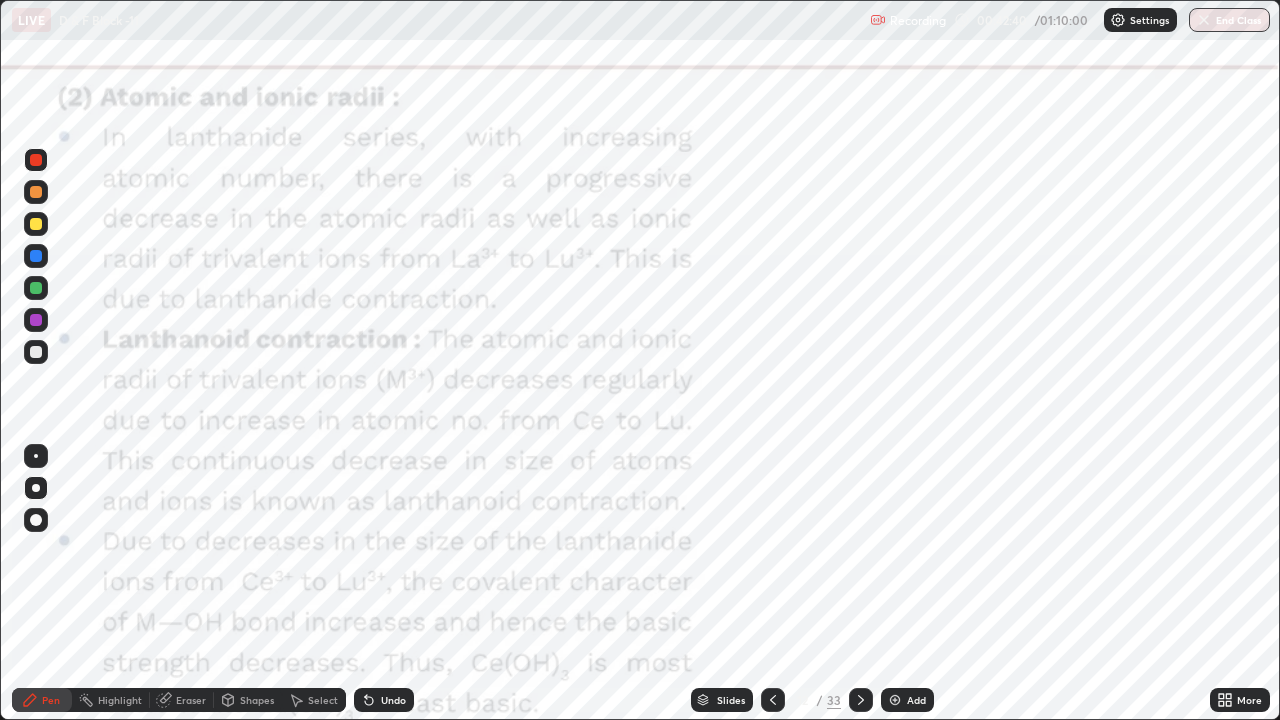 click at bounding box center (861, 700) 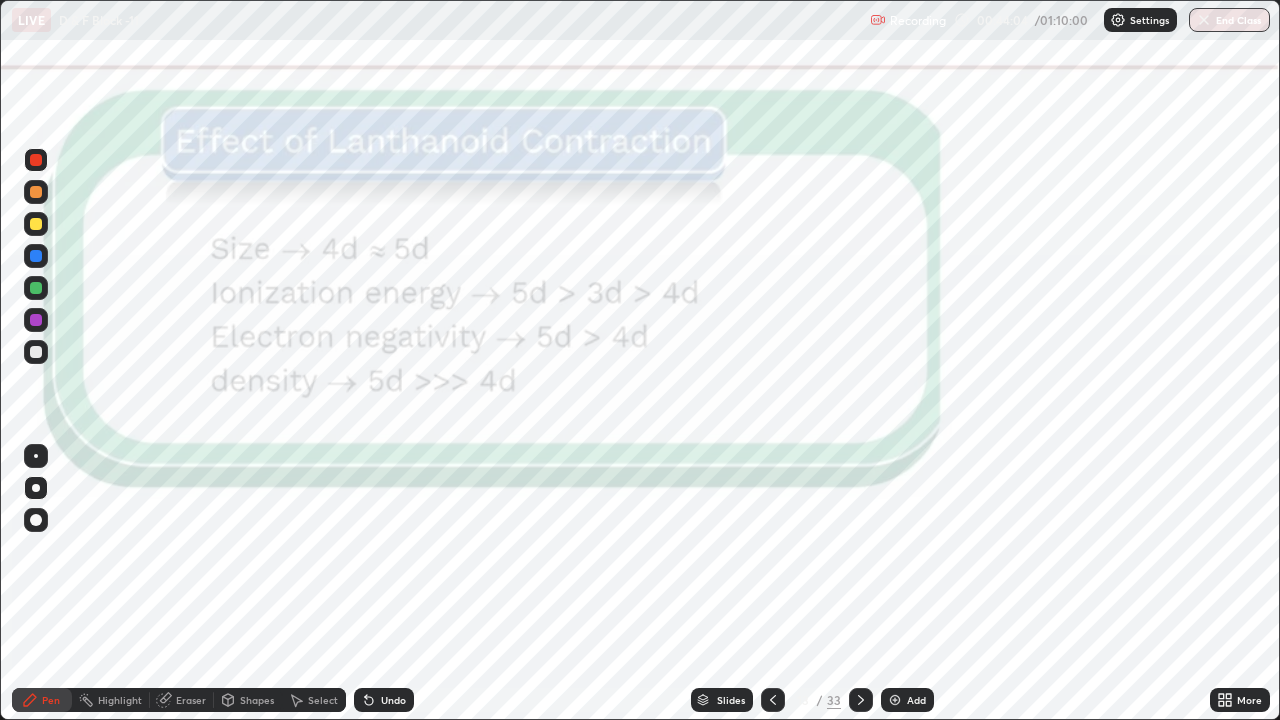 click 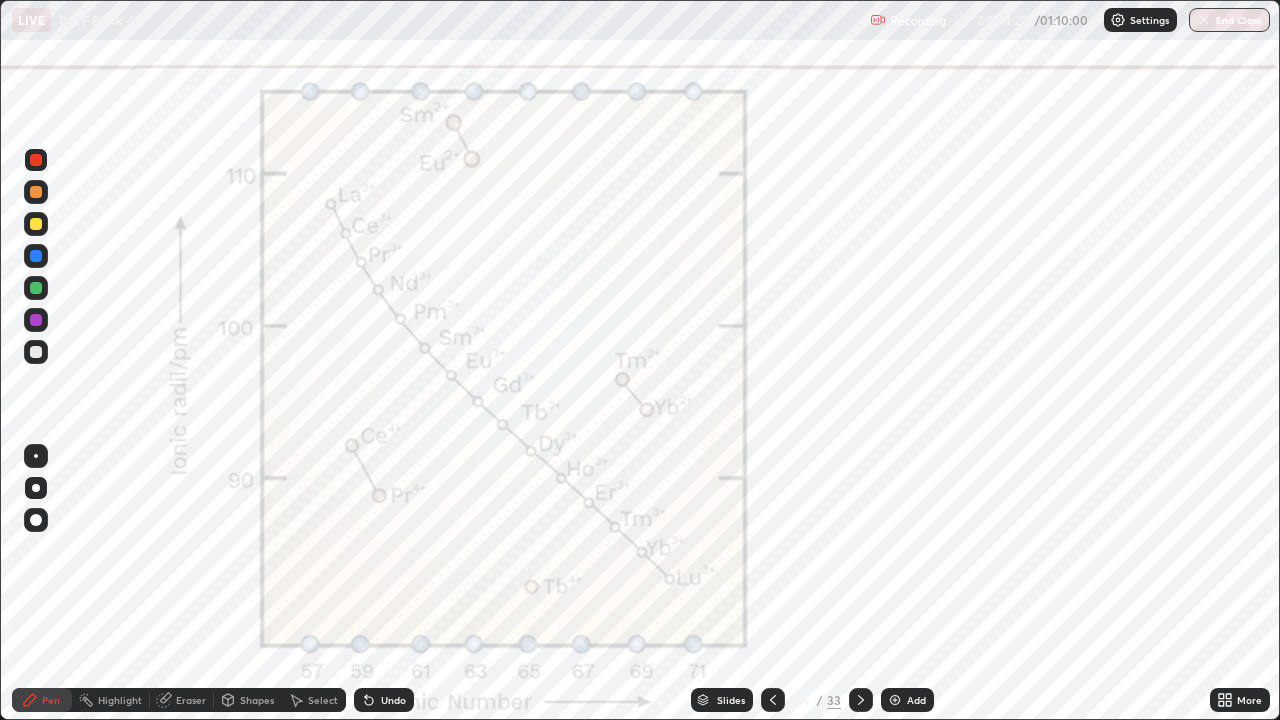 click at bounding box center [861, 700] 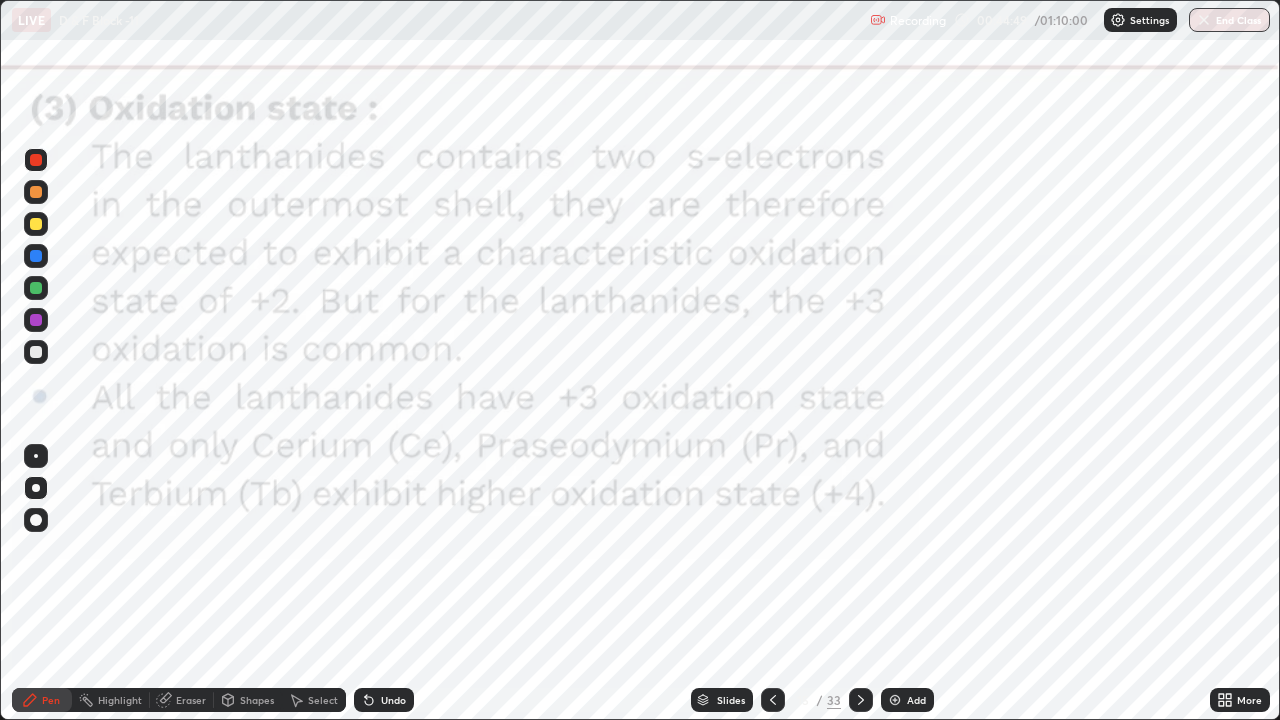 click 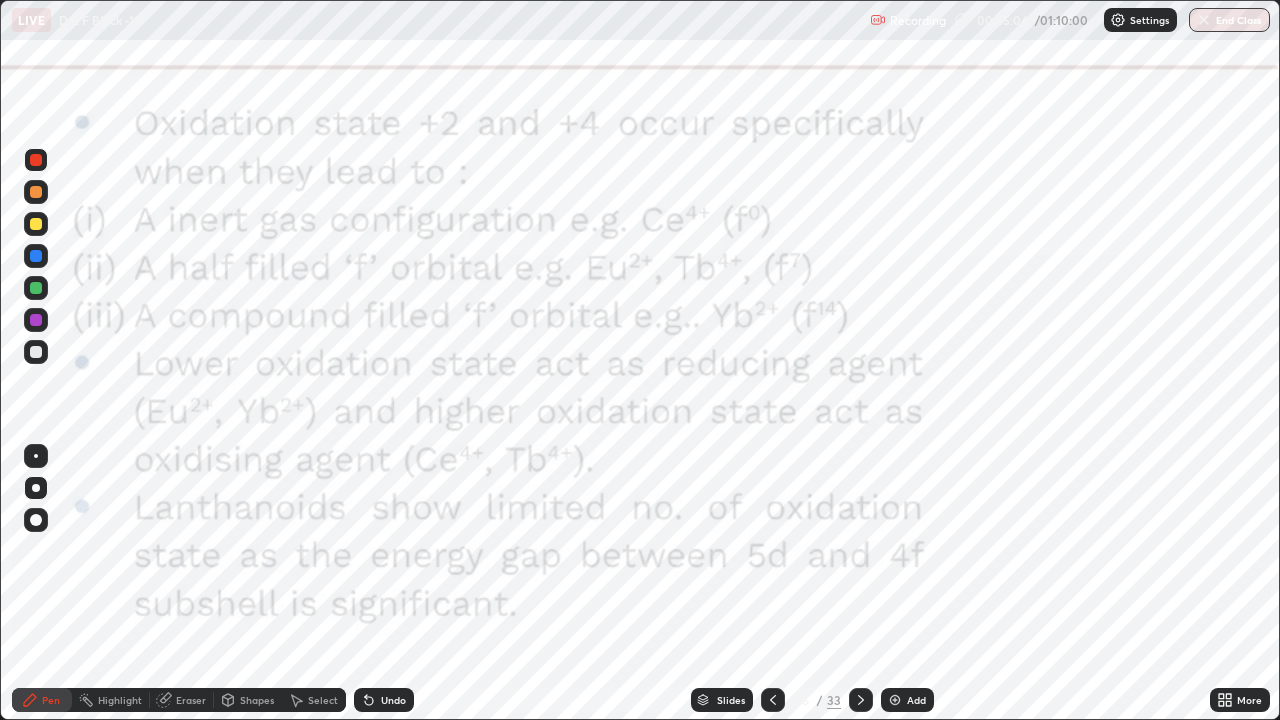 click 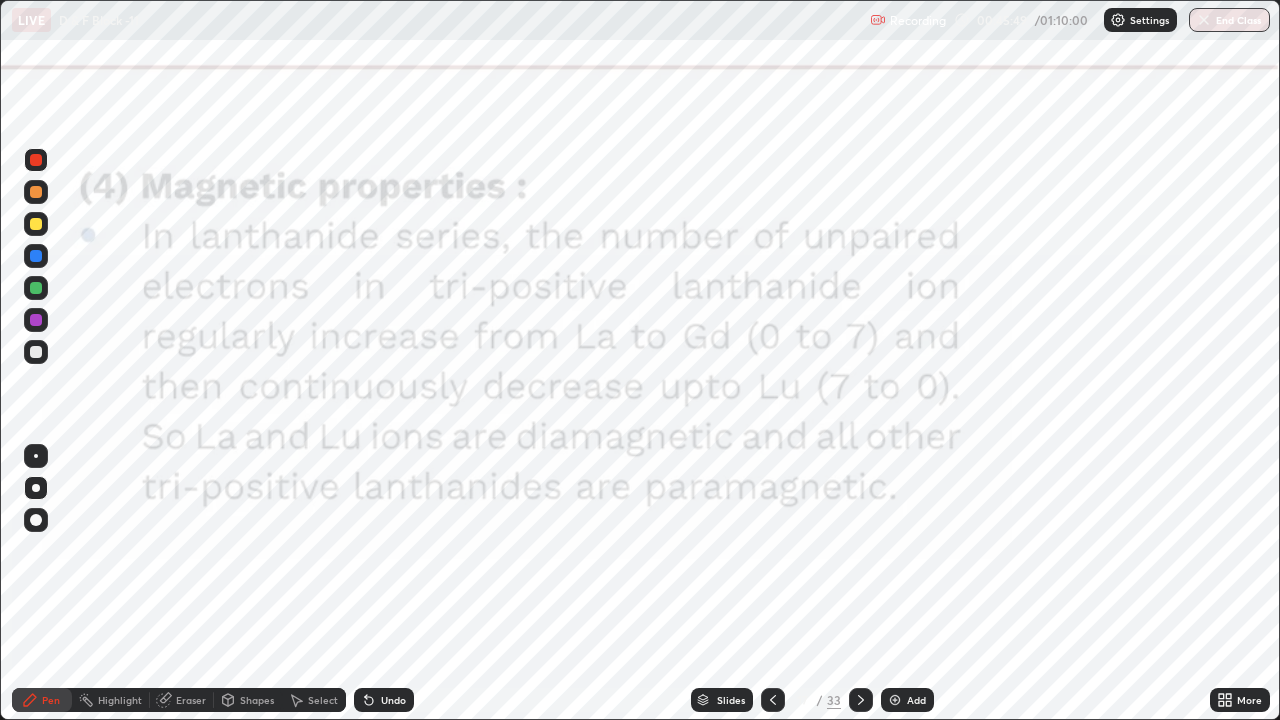 click at bounding box center [861, 700] 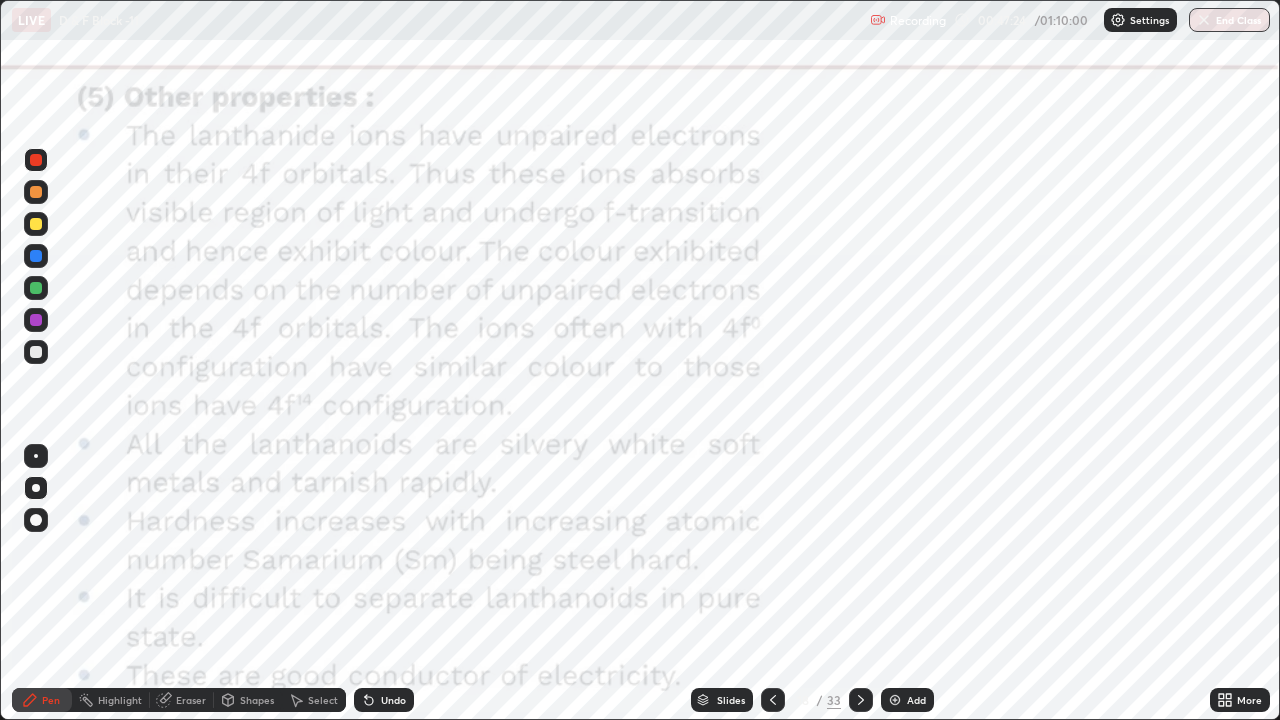 click 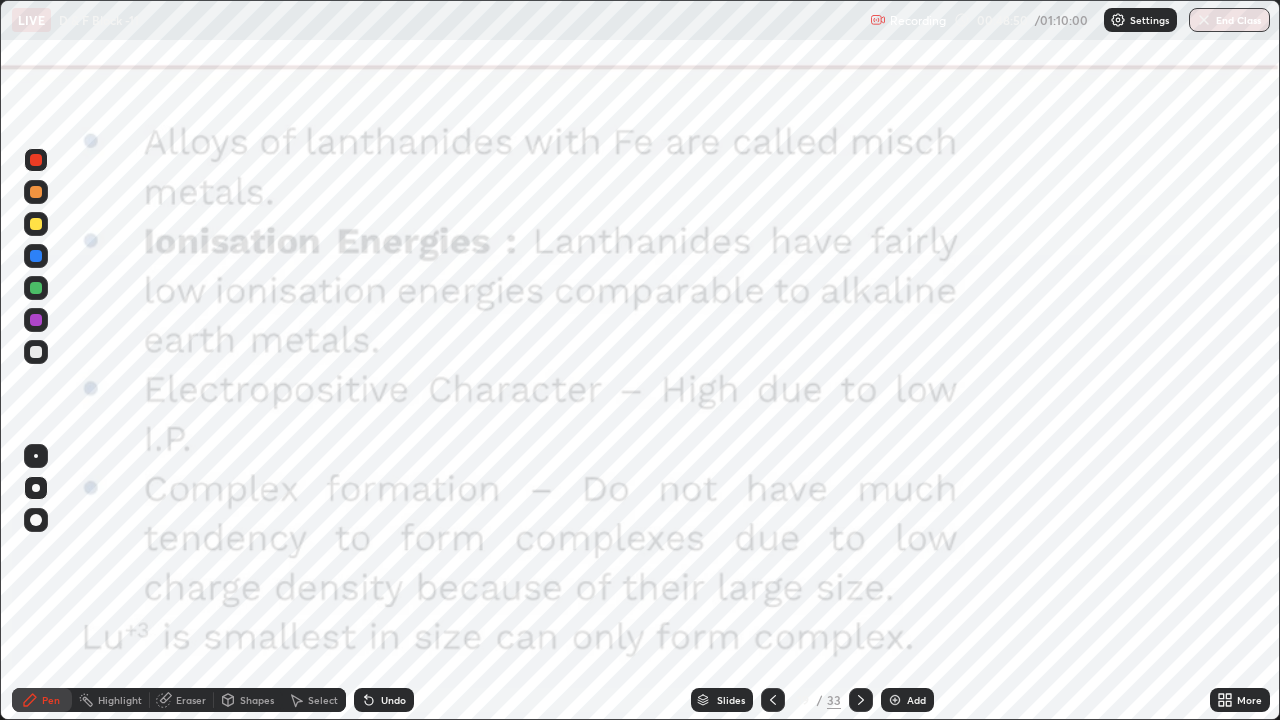 click 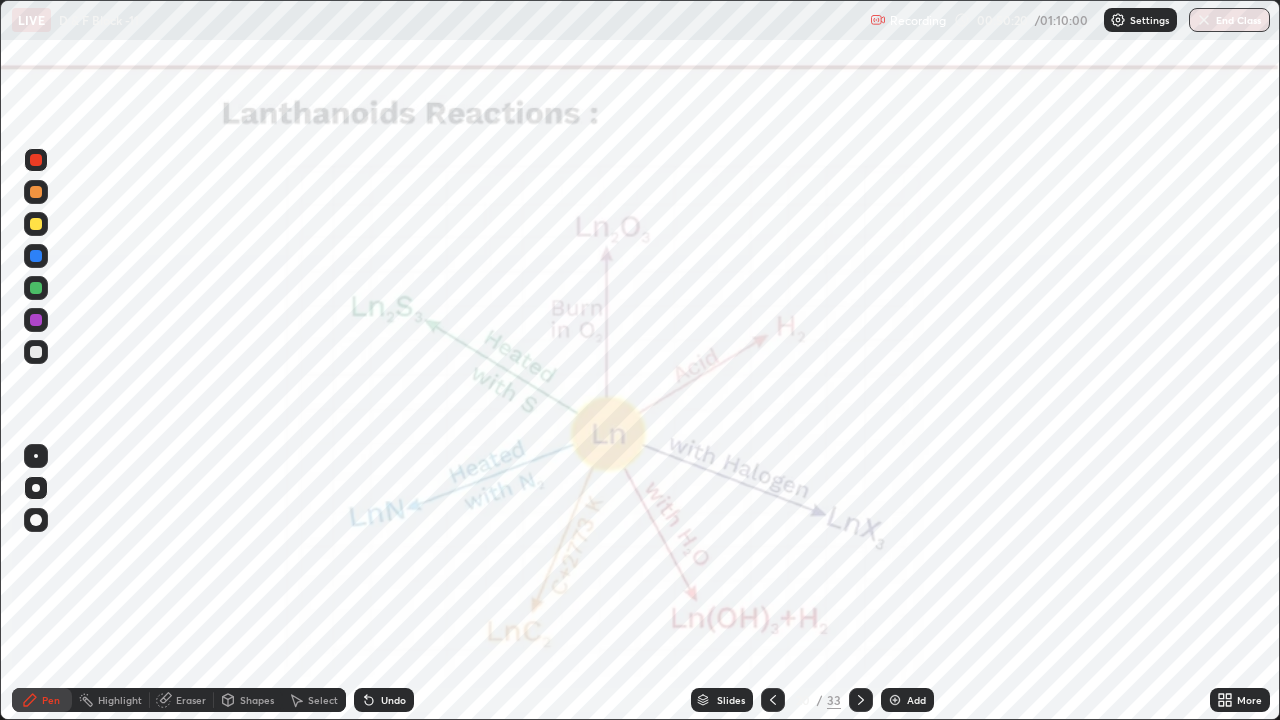 click at bounding box center [861, 700] 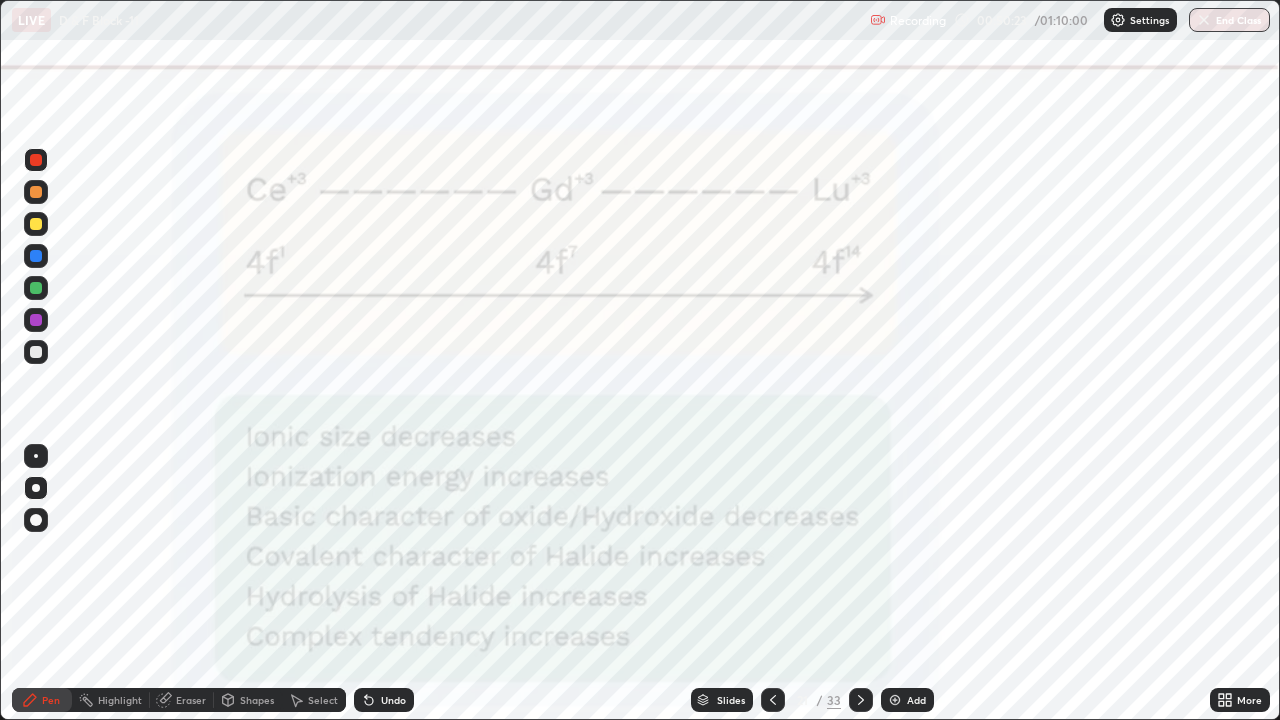 click 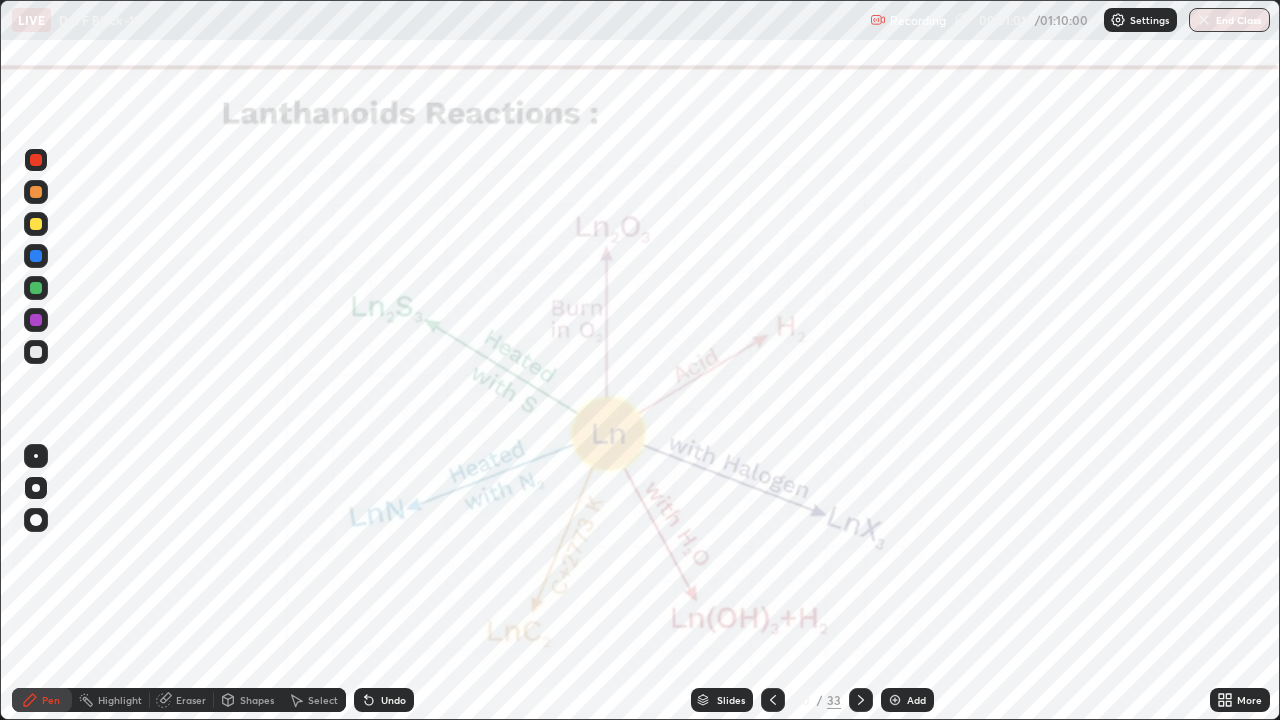 click 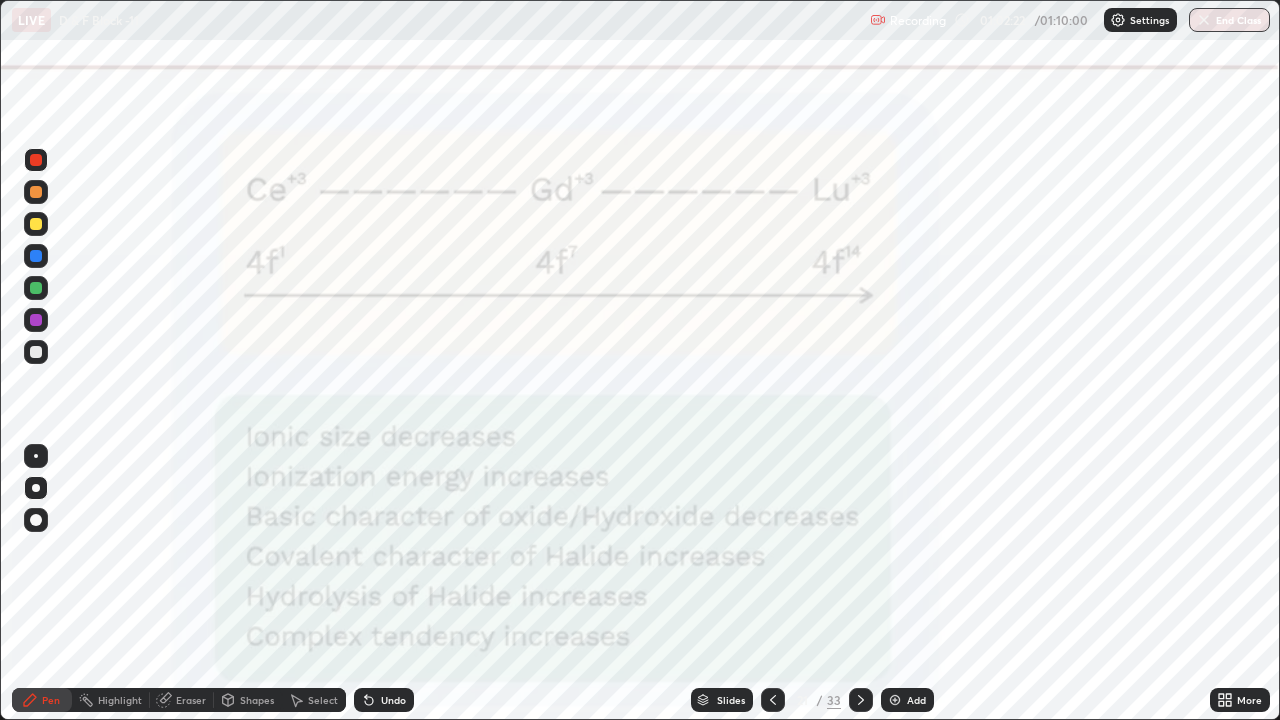 click at bounding box center (861, 700) 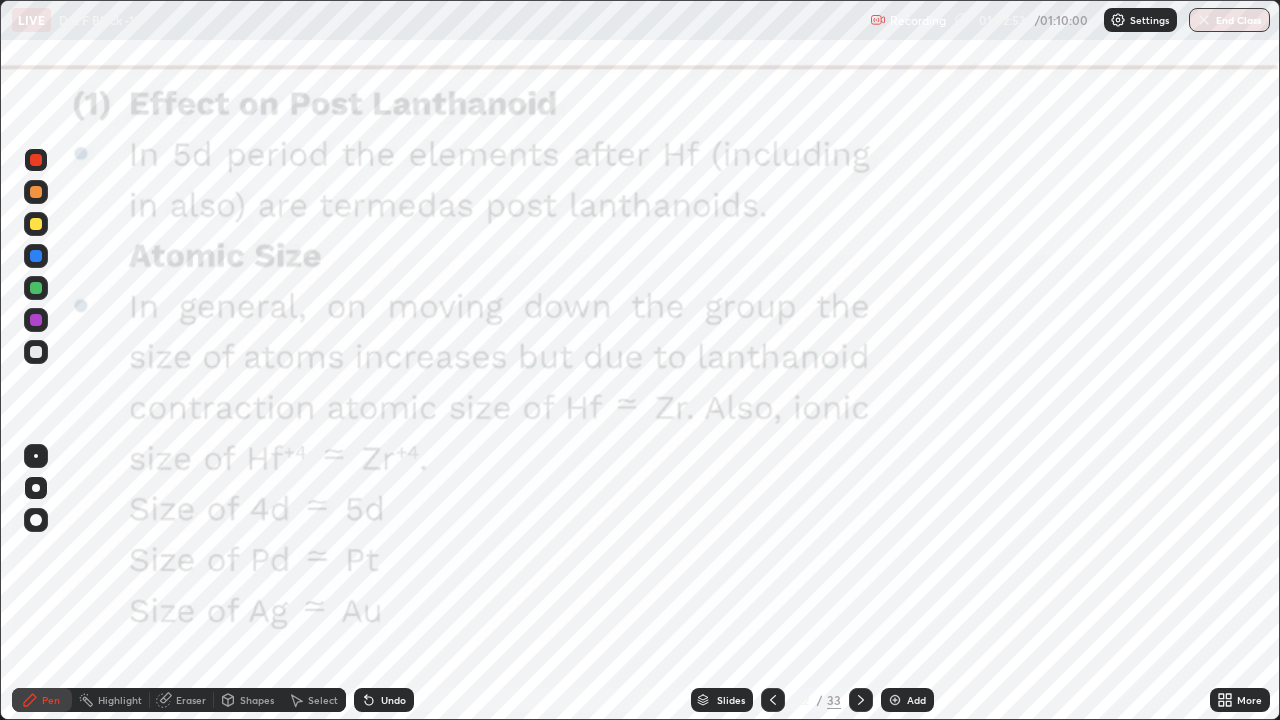 click on "End Class" at bounding box center (1229, 20) 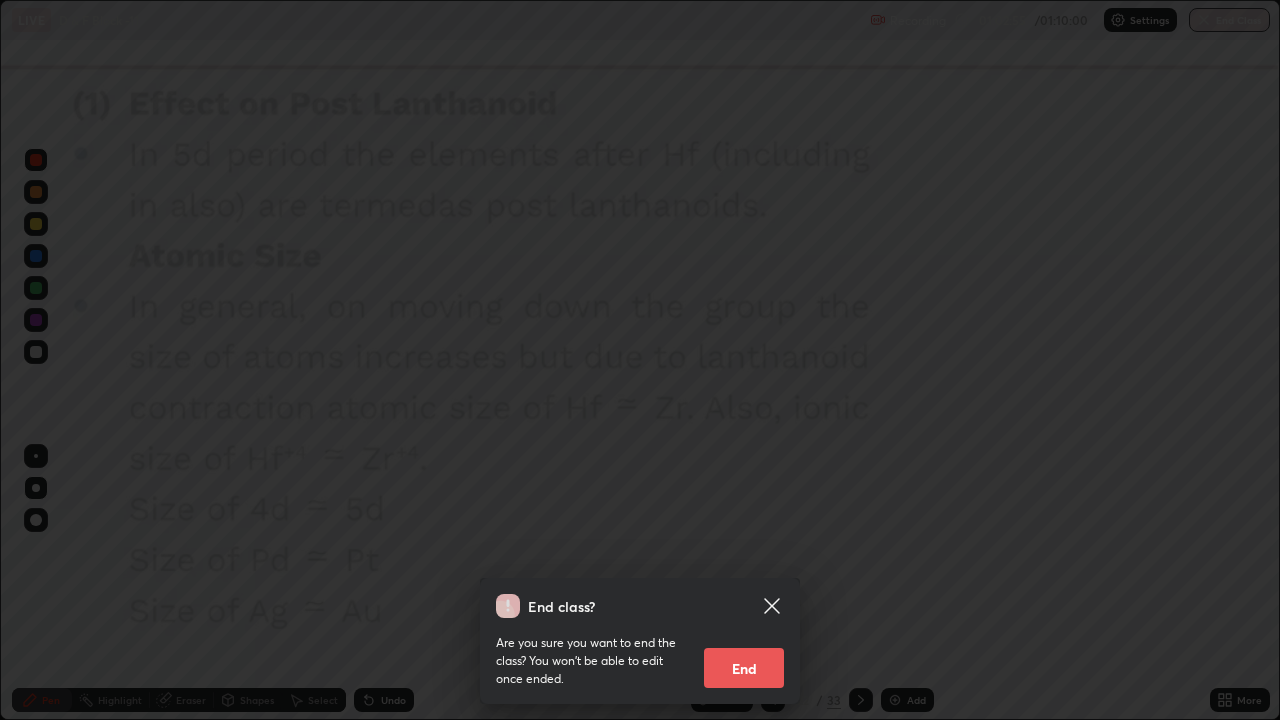 click on "End" at bounding box center [744, 668] 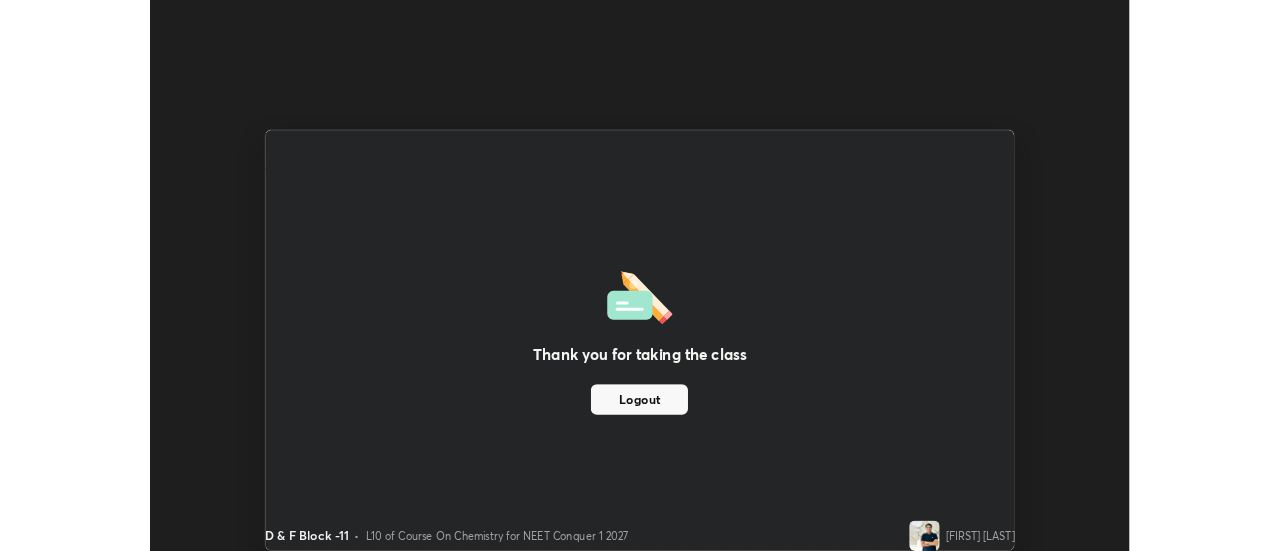 scroll, scrollTop: 551, scrollLeft: 1280, axis: both 